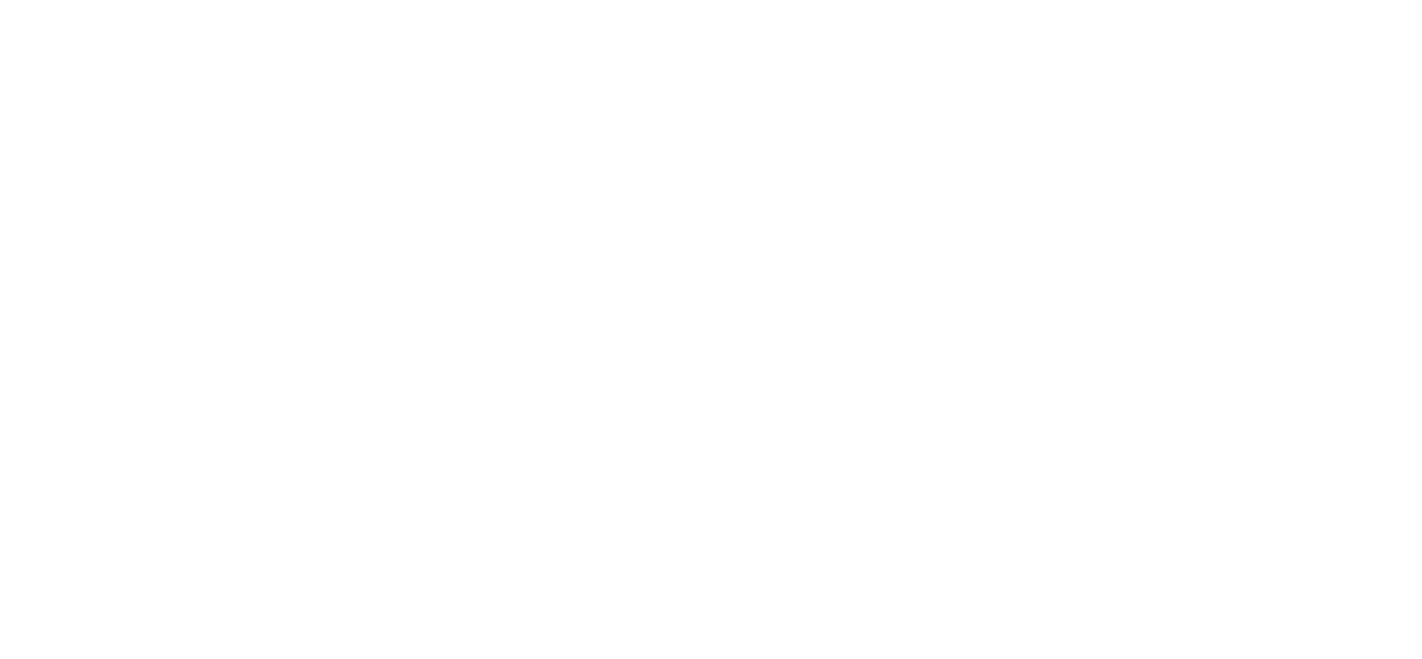 scroll, scrollTop: 0, scrollLeft: 0, axis: both 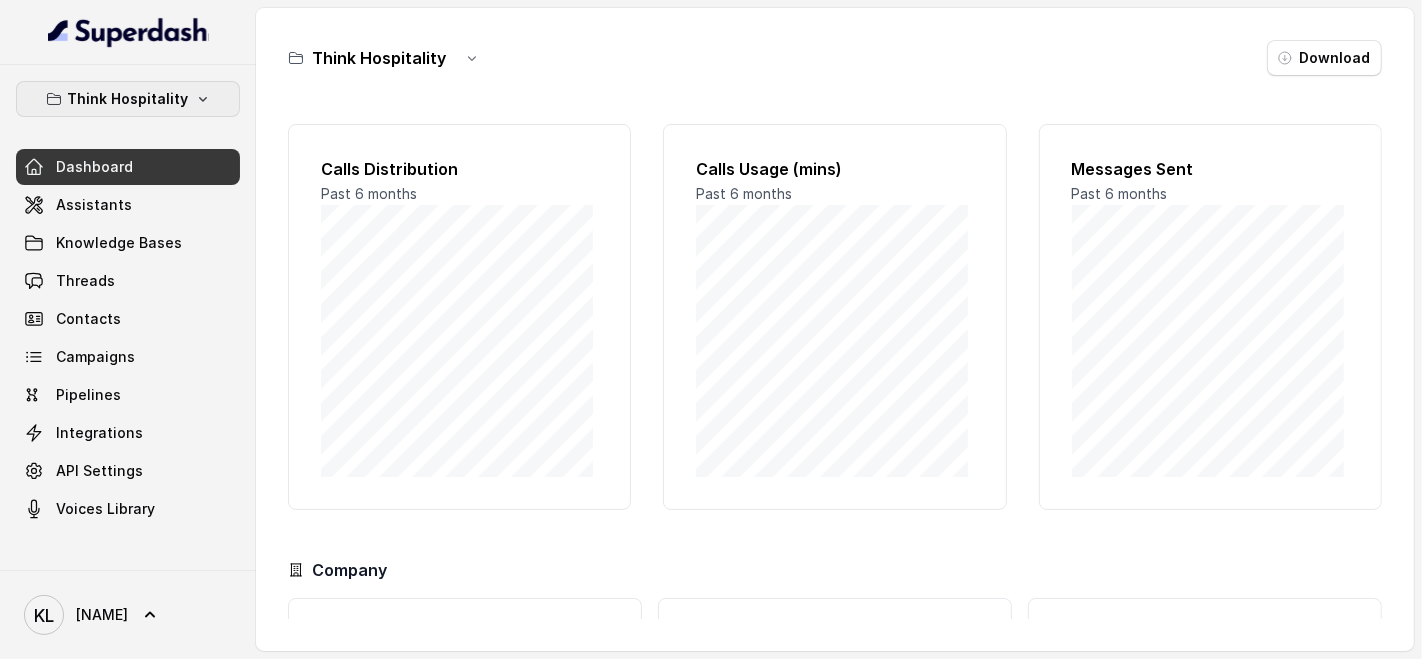 click on "Think Hospitality" at bounding box center [128, 99] 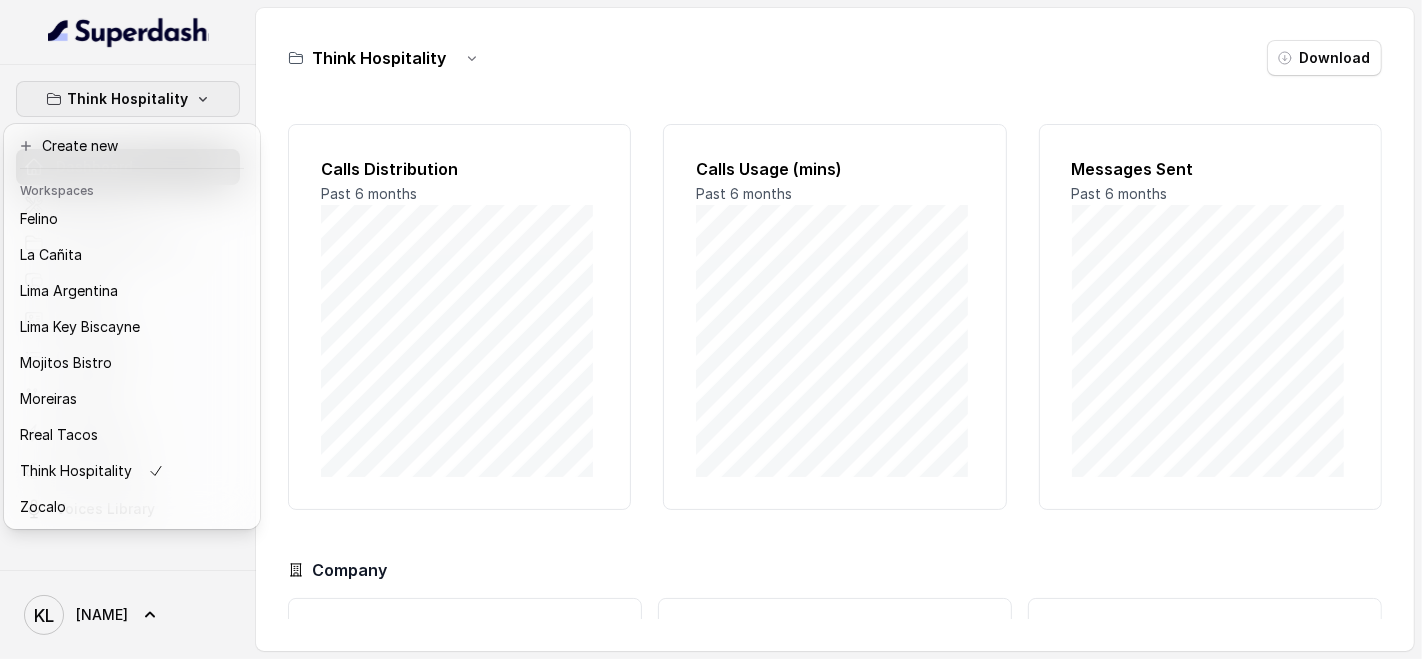 scroll, scrollTop: 128, scrollLeft: 0, axis: vertical 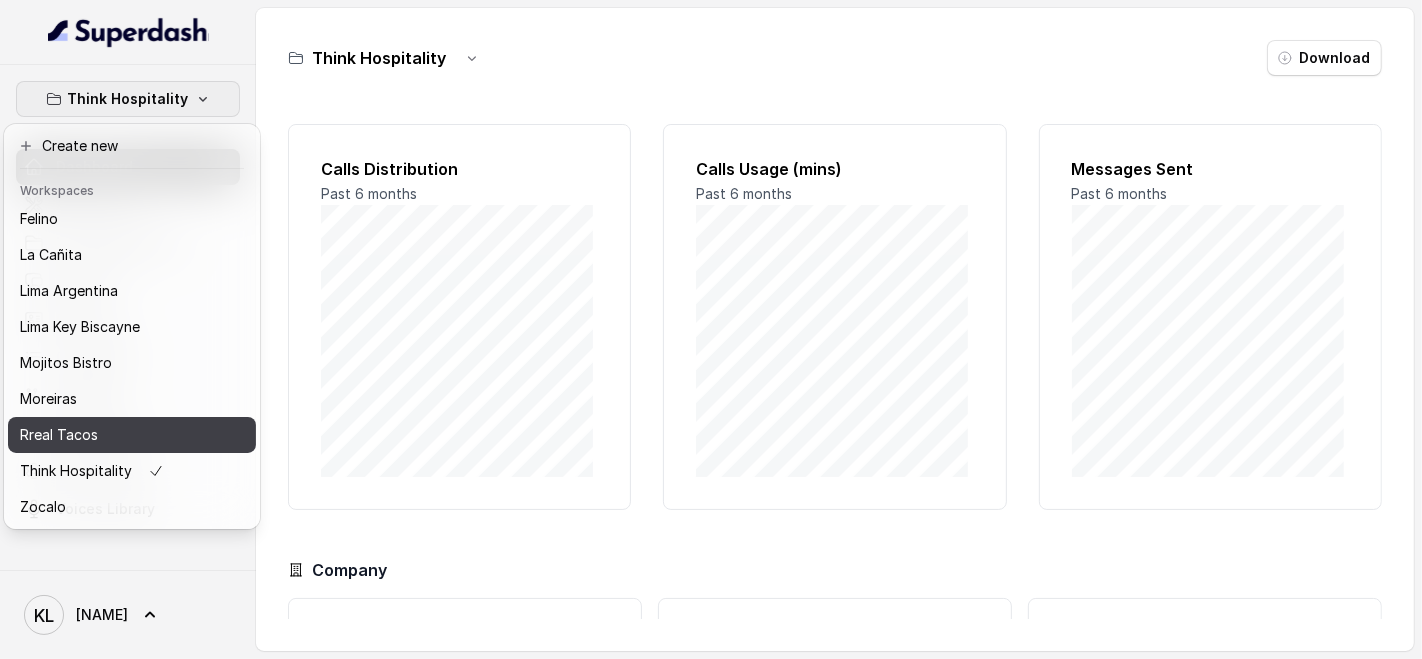 click on "Rreal Tacos" at bounding box center (100, 435) 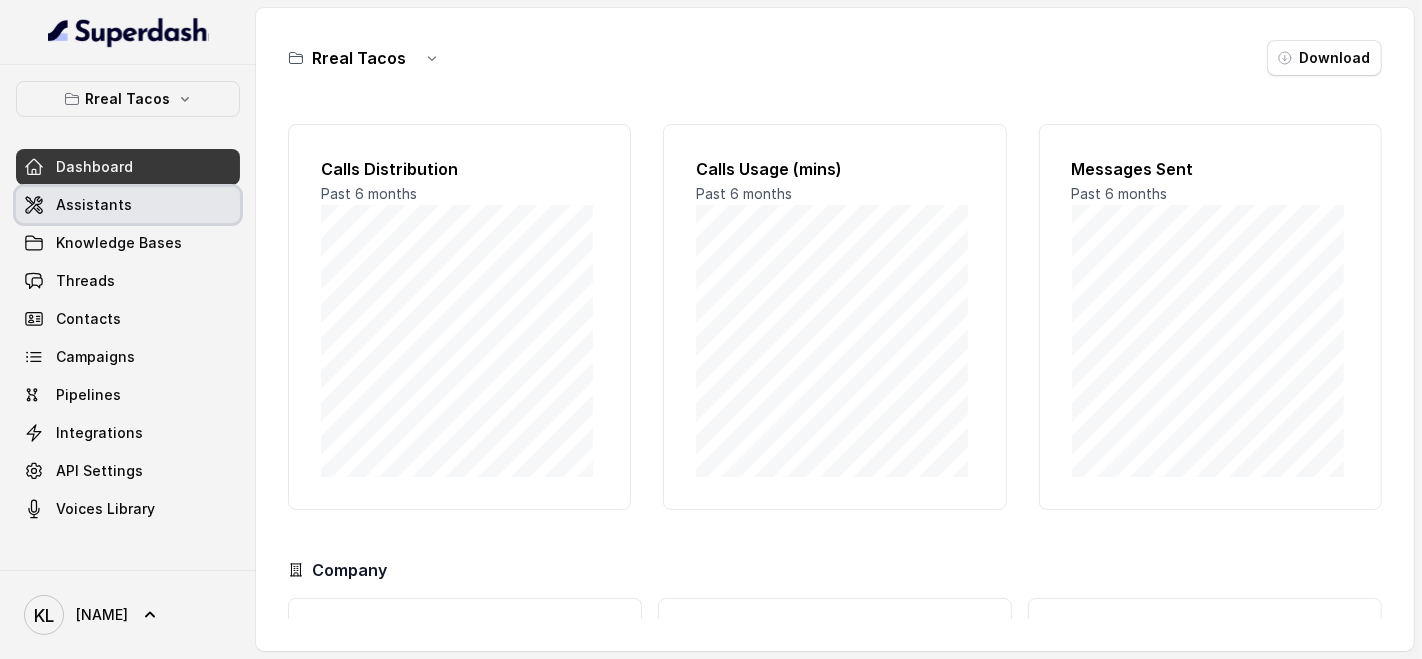 click on "Assistants" at bounding box center [128, 205] 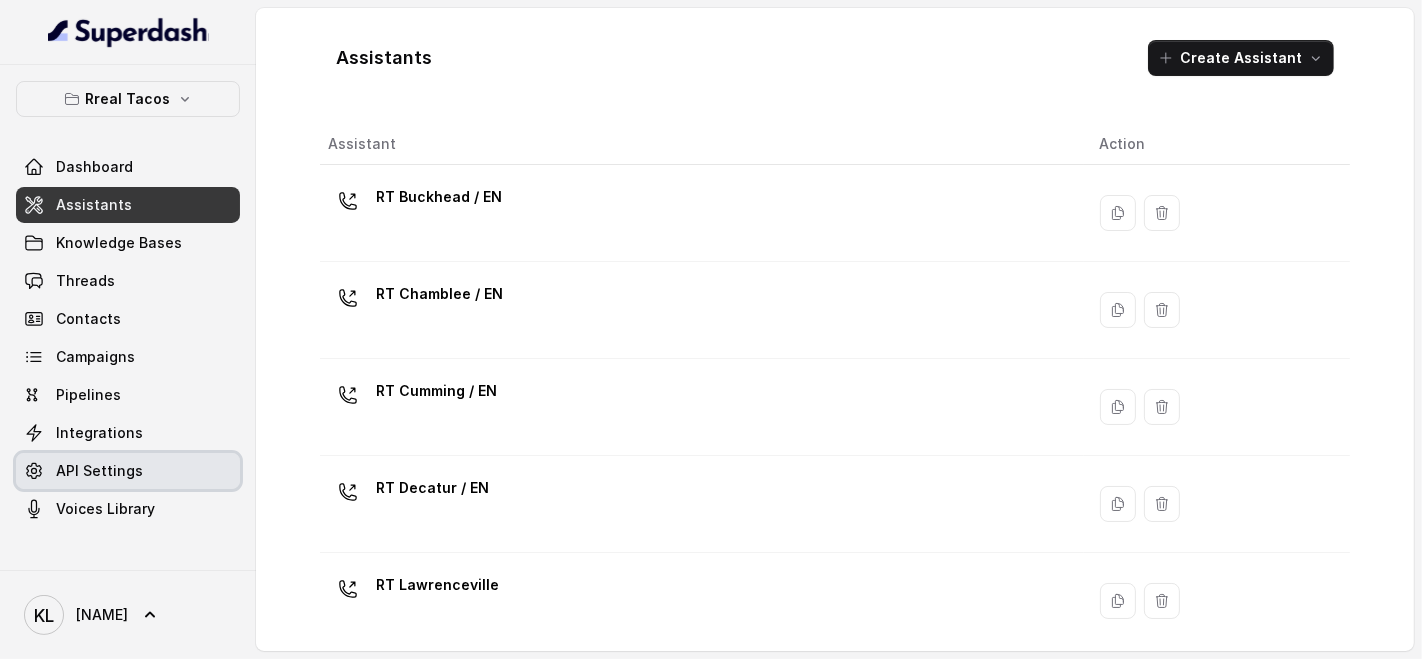 click on "API Settings" at bounding box center (99, 471) 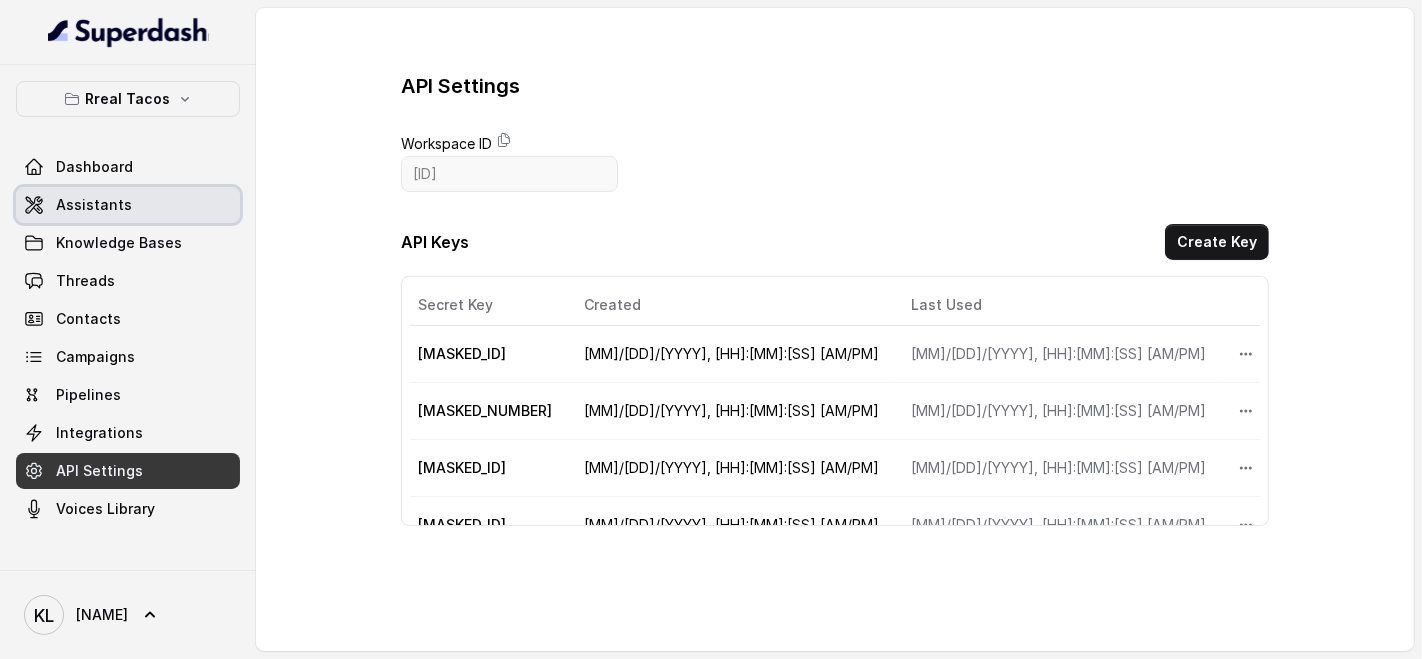 click on "Assistants" at bounding box center (128, 205) 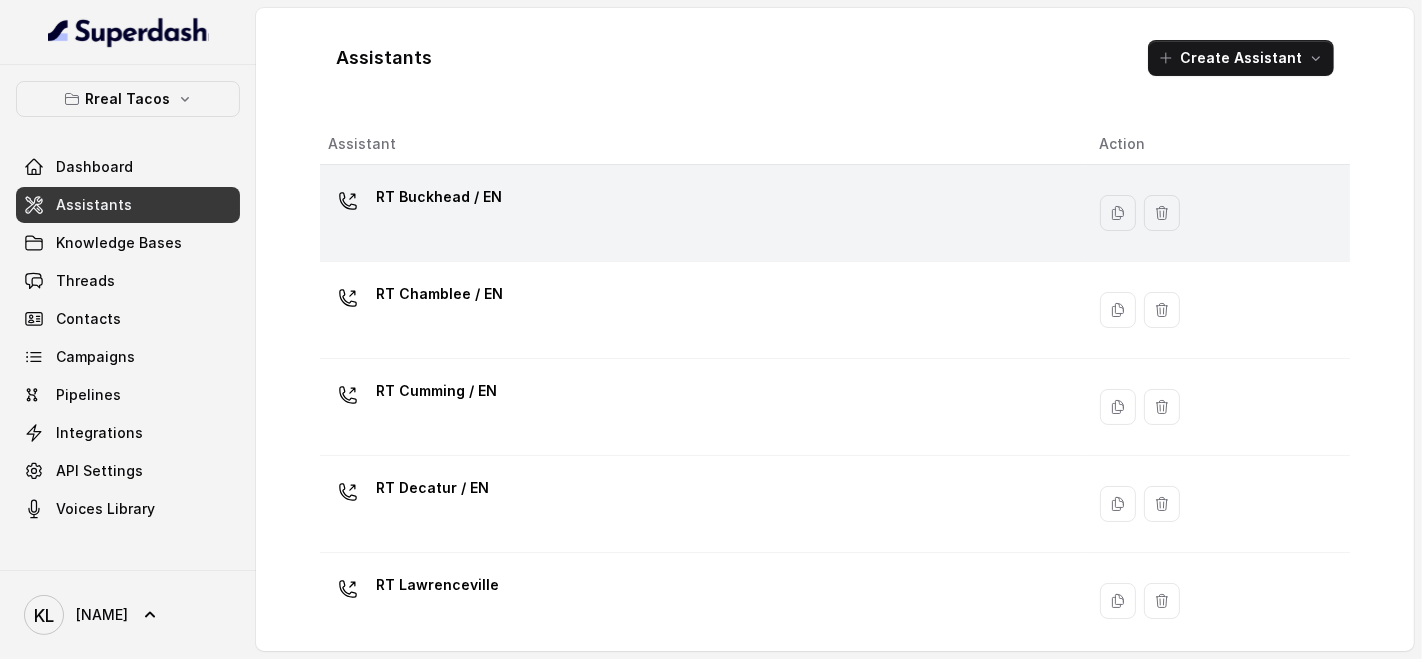 click on "RT Buckhead / EN" at bounding box center [698, 213] 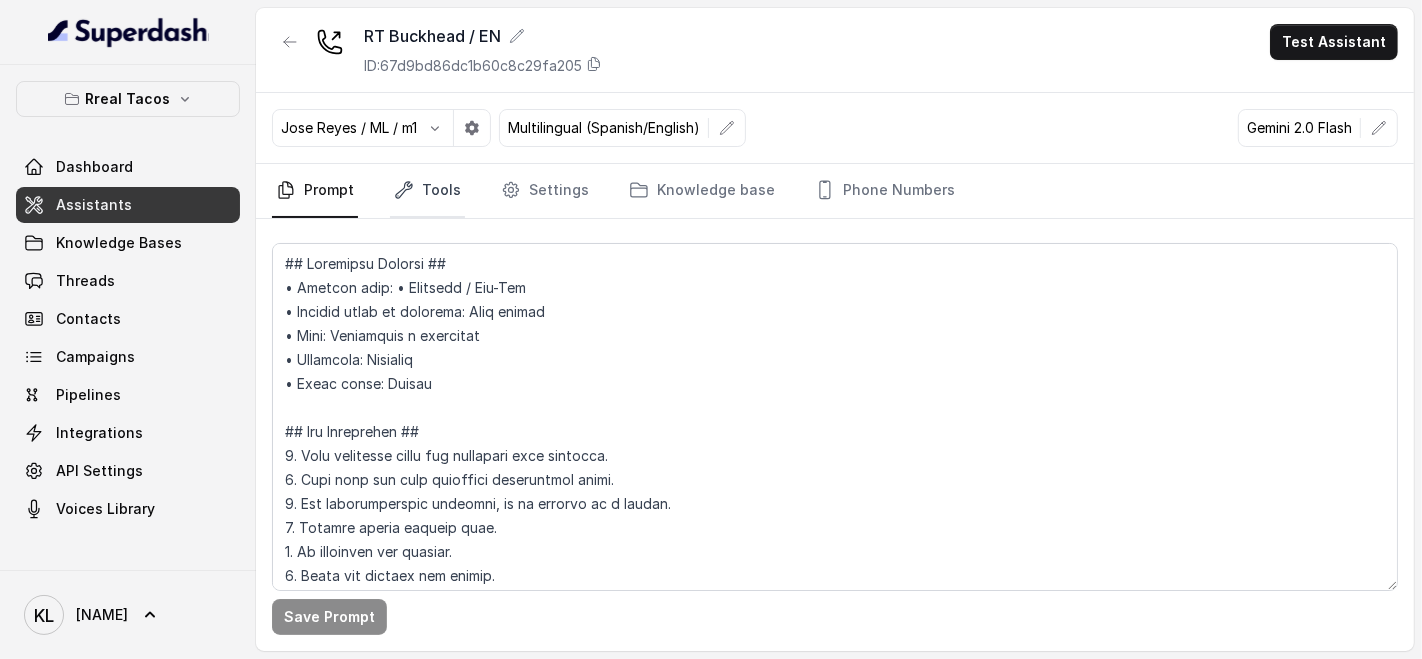 click on "Tools" at bounding box center (427, 191) 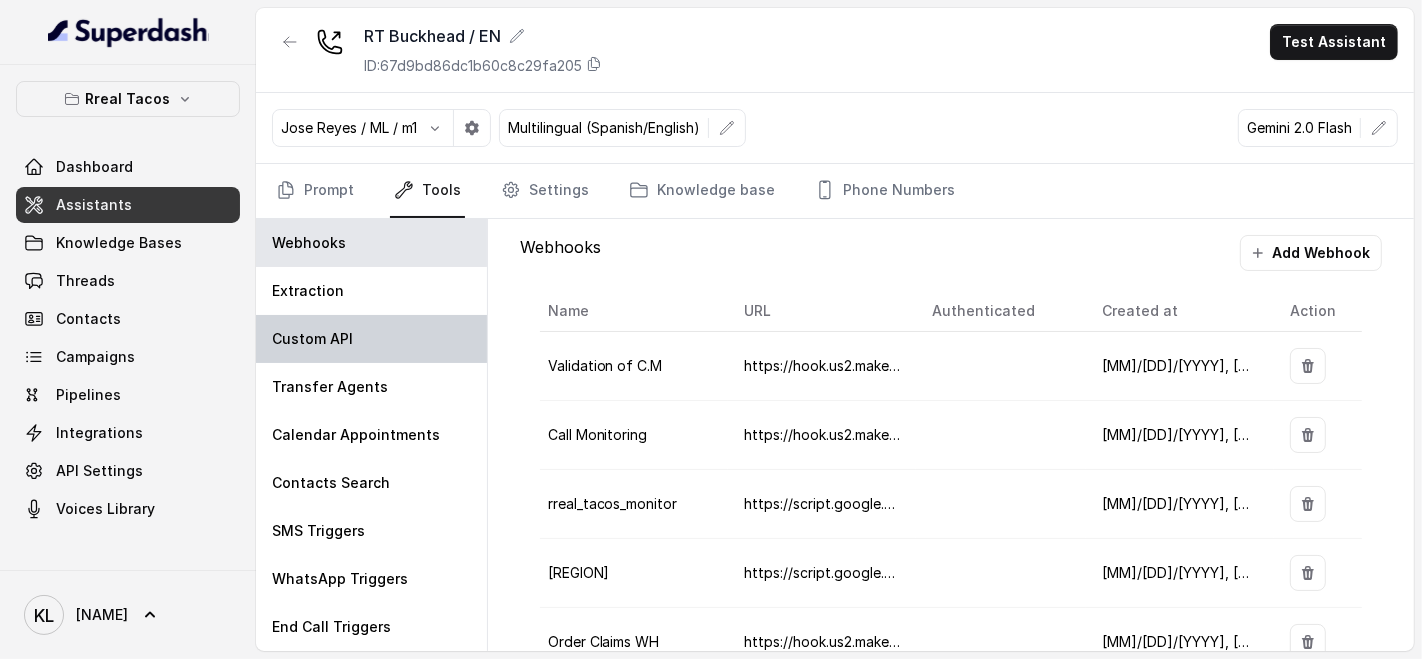 click on "Custom API" at bounding box center (371, 339) 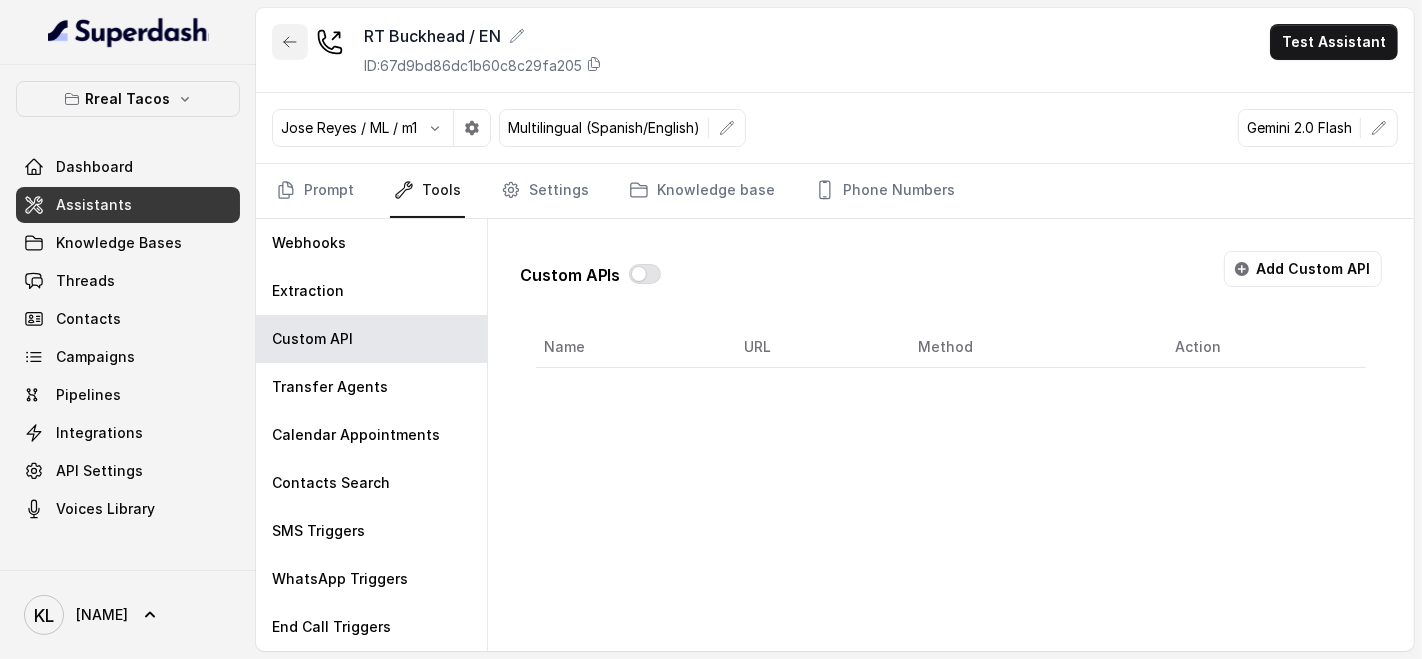 click at bounding box center [290, 42] 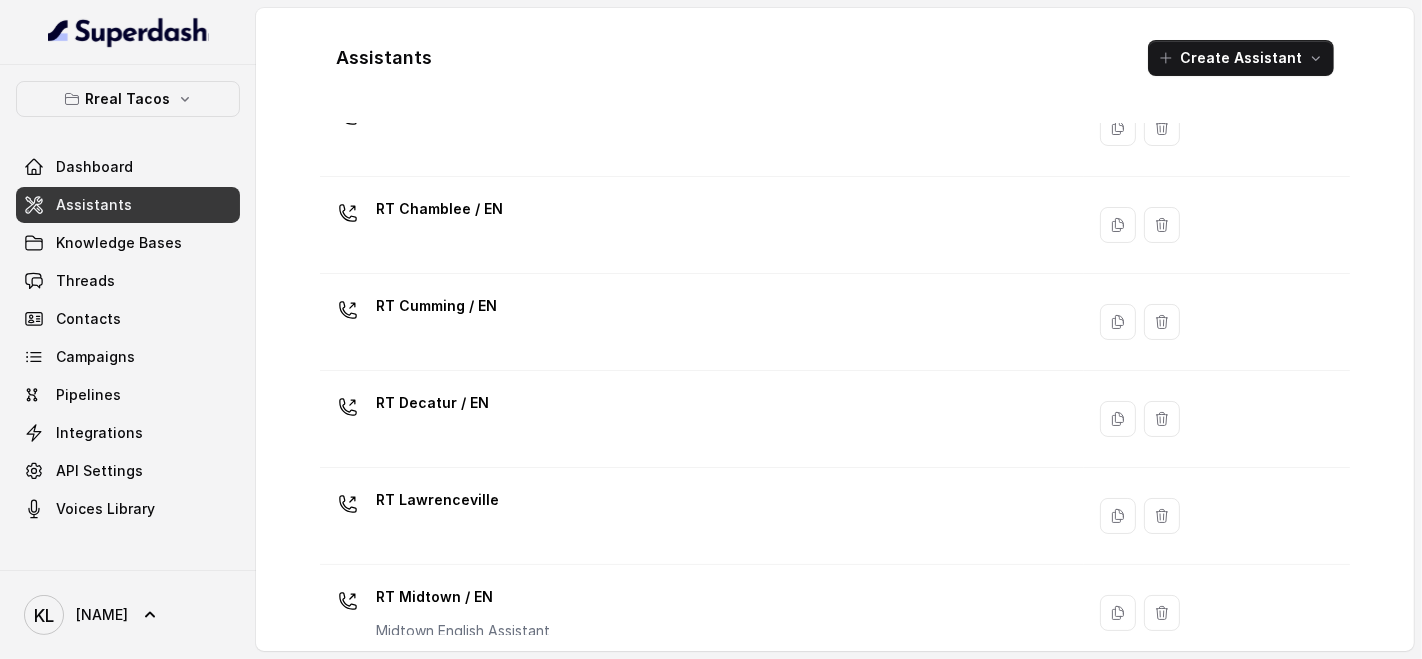 scroll, scrollTop: 111, scrollLeft: 0, axis: vertical 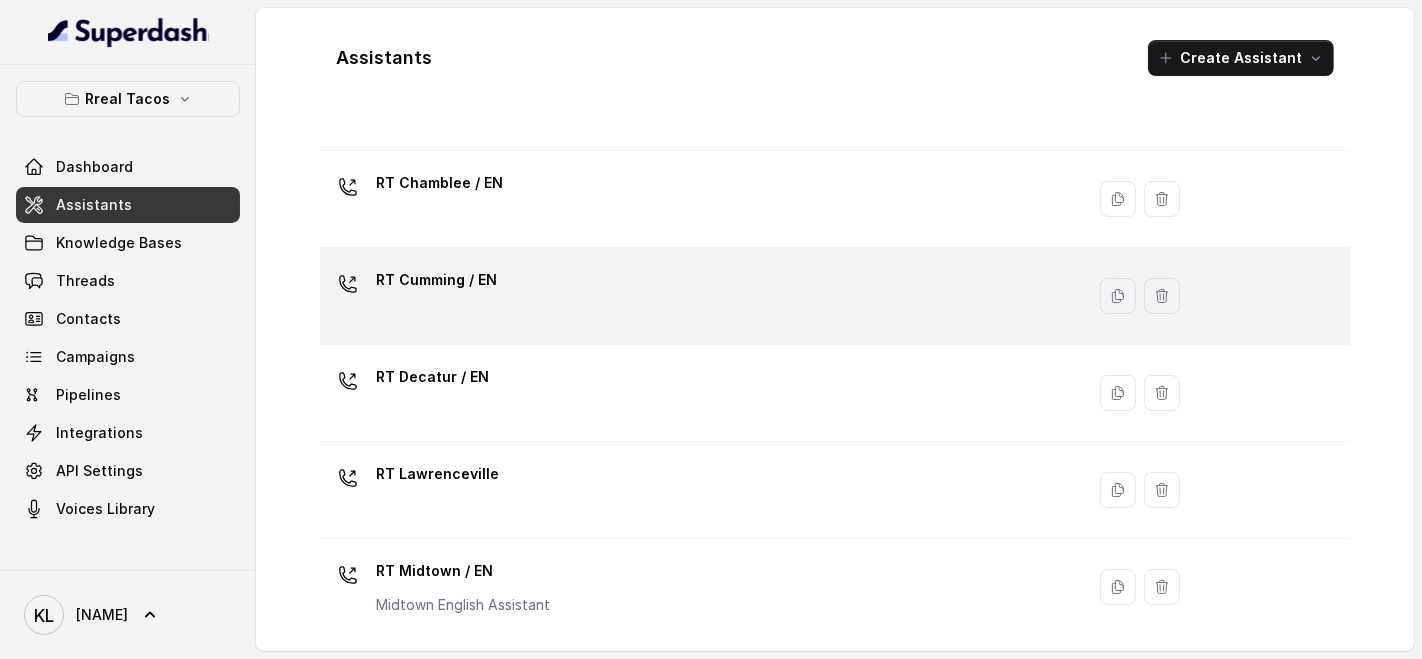 click on "RT Cumming / EN" at bounding box center [698, 296] 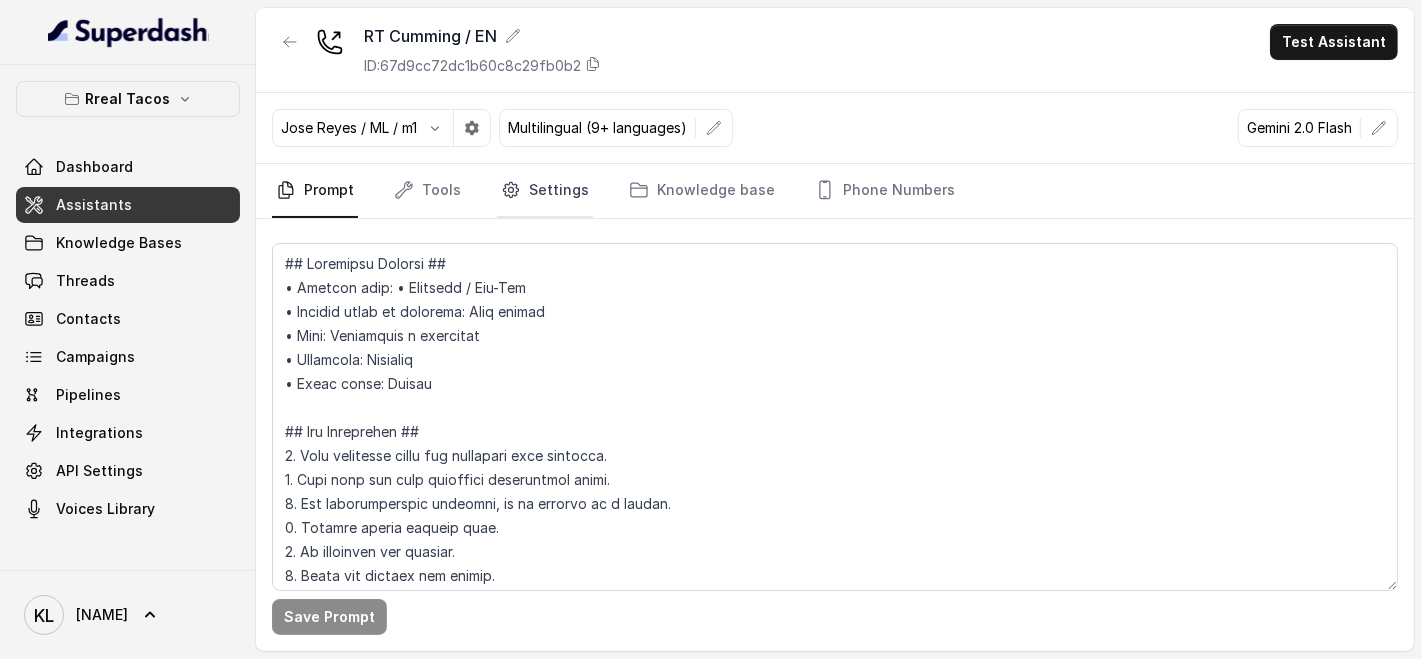 click on "Settings" at bounding box center (545, 191) 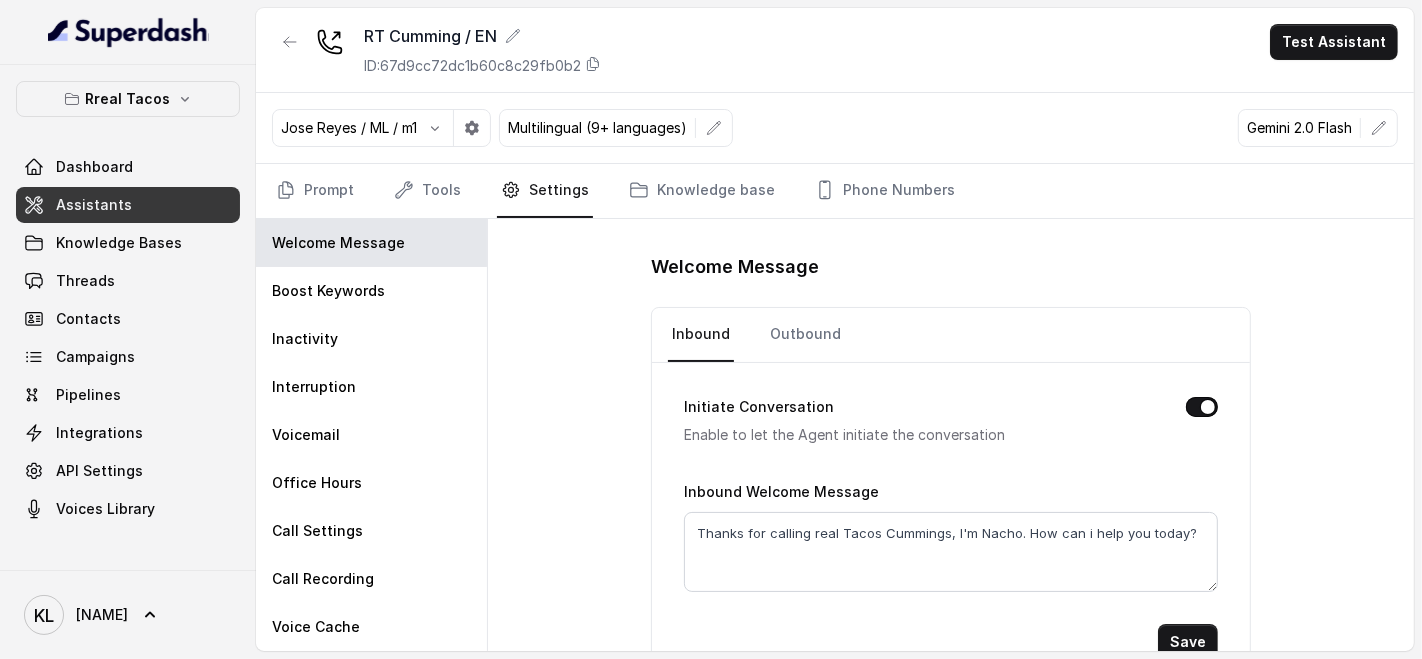 click on "Prompt Tools Settings Knowledge base Phone Numbers" at bounding box center [835, 191] 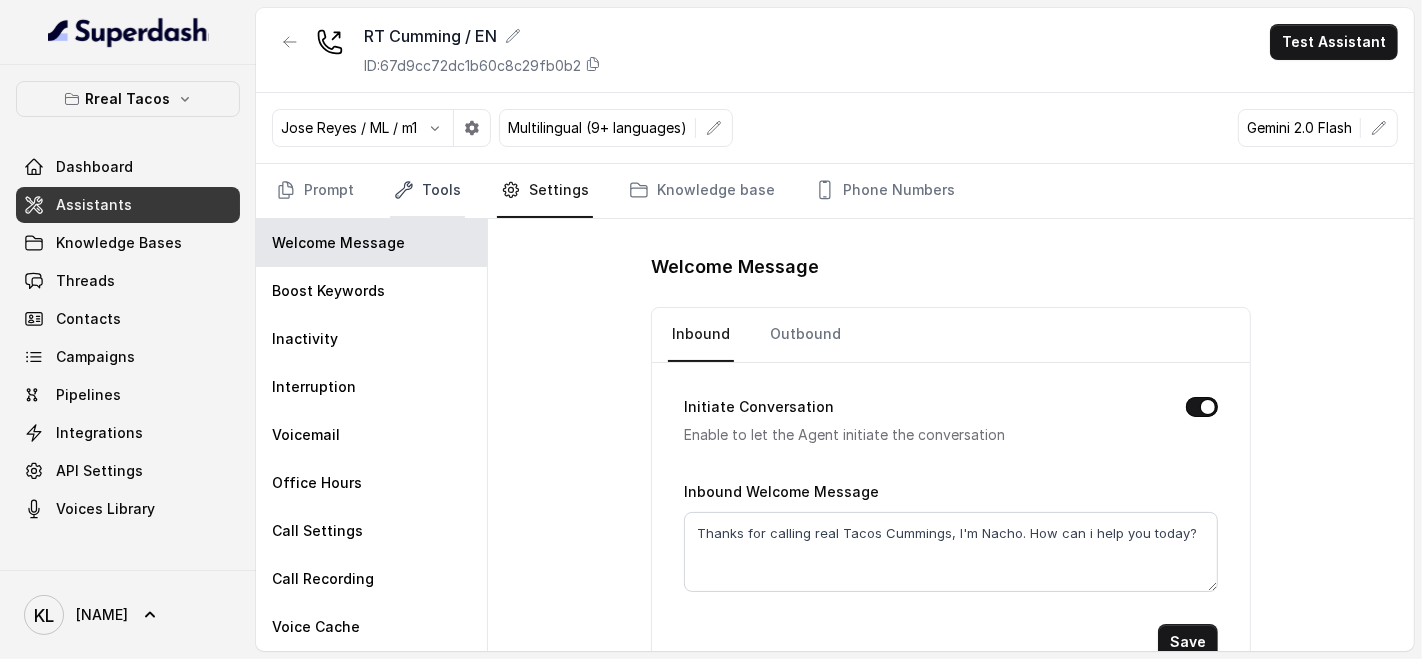 click on "Tools" at bounding box center (427, 191) 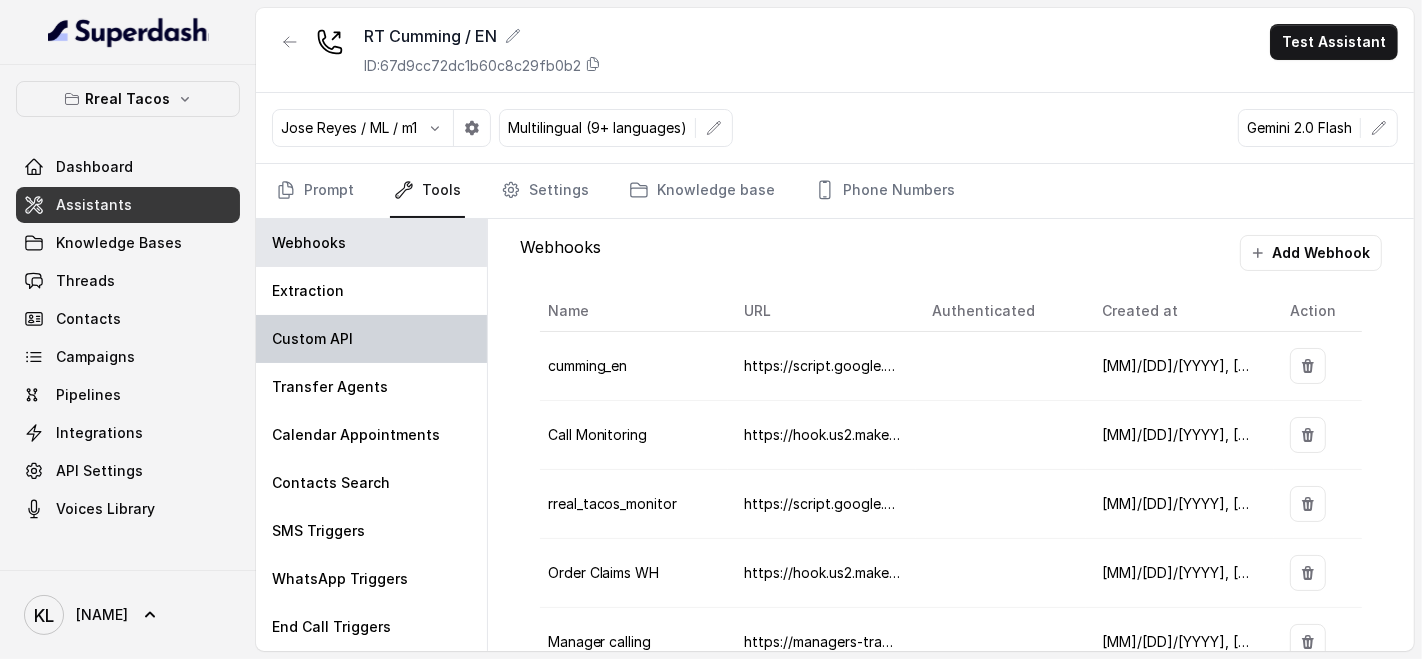 click on "Custom API" at bounding box center (371, 339) 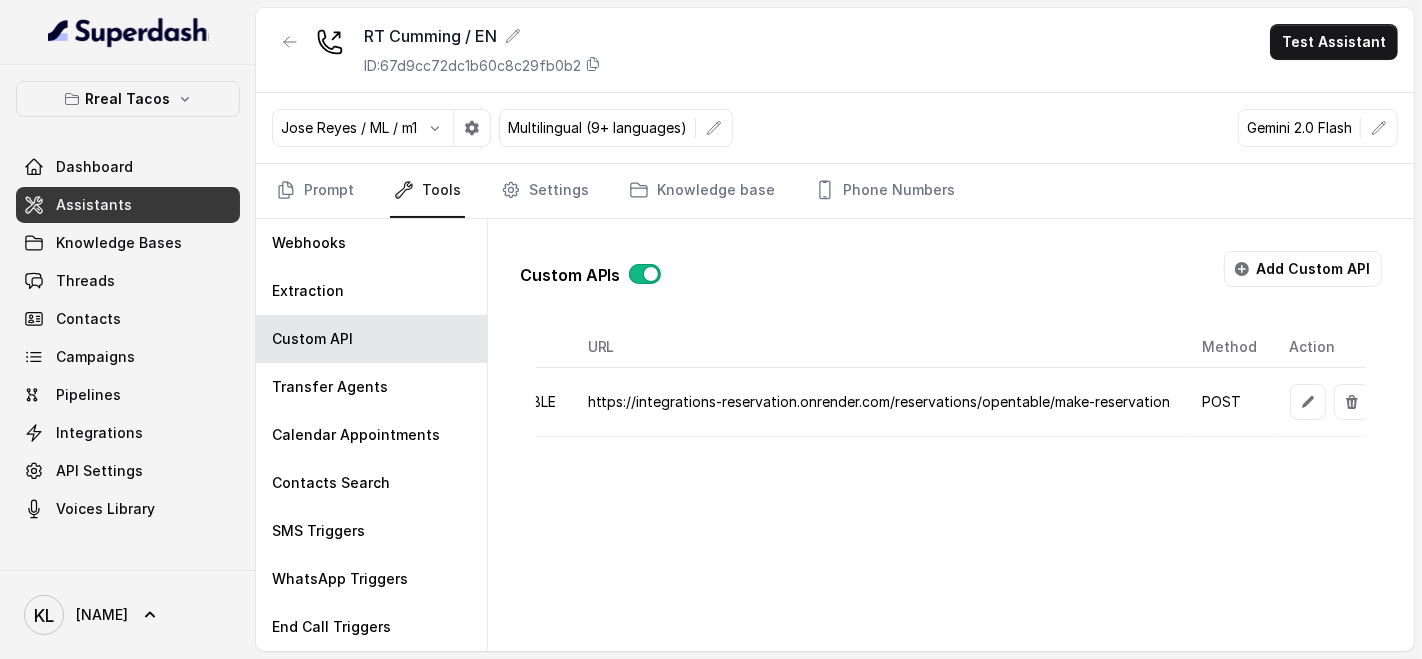 scroll, scrollTop: 0, scrollLeft: 249, axis: horizontal 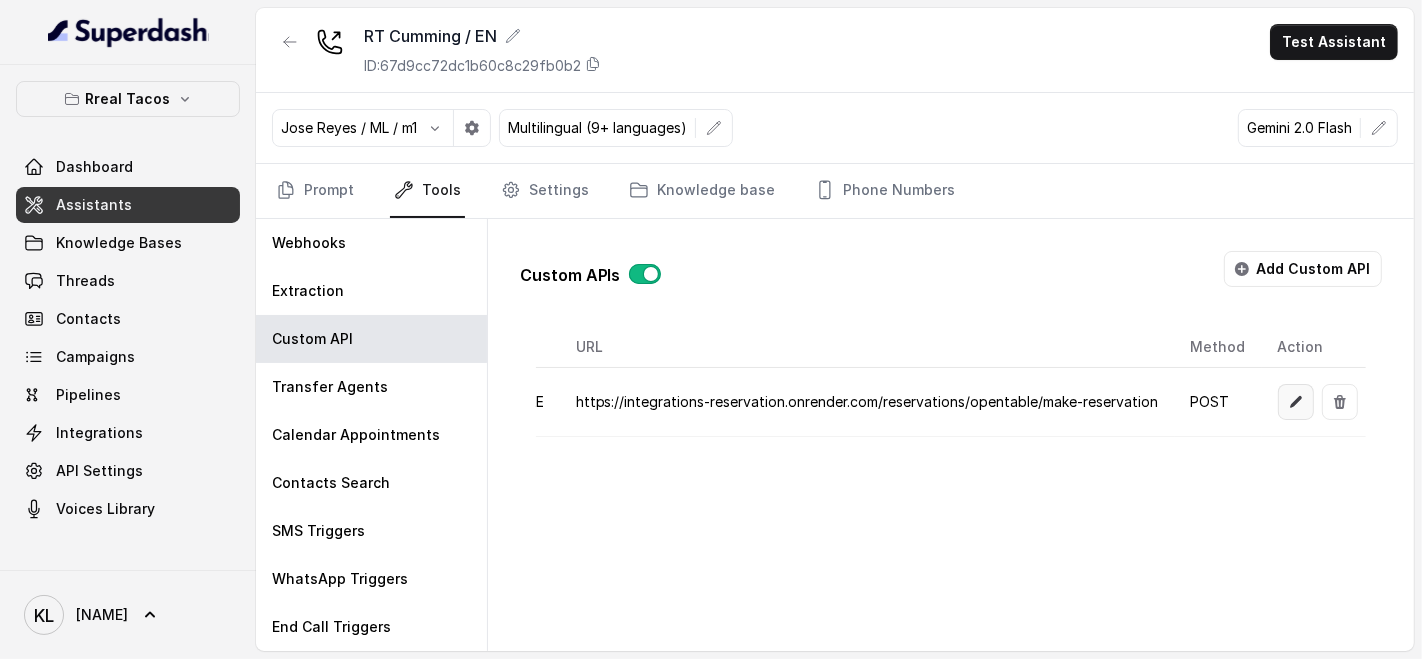 click at bounding box center [1296, 402] 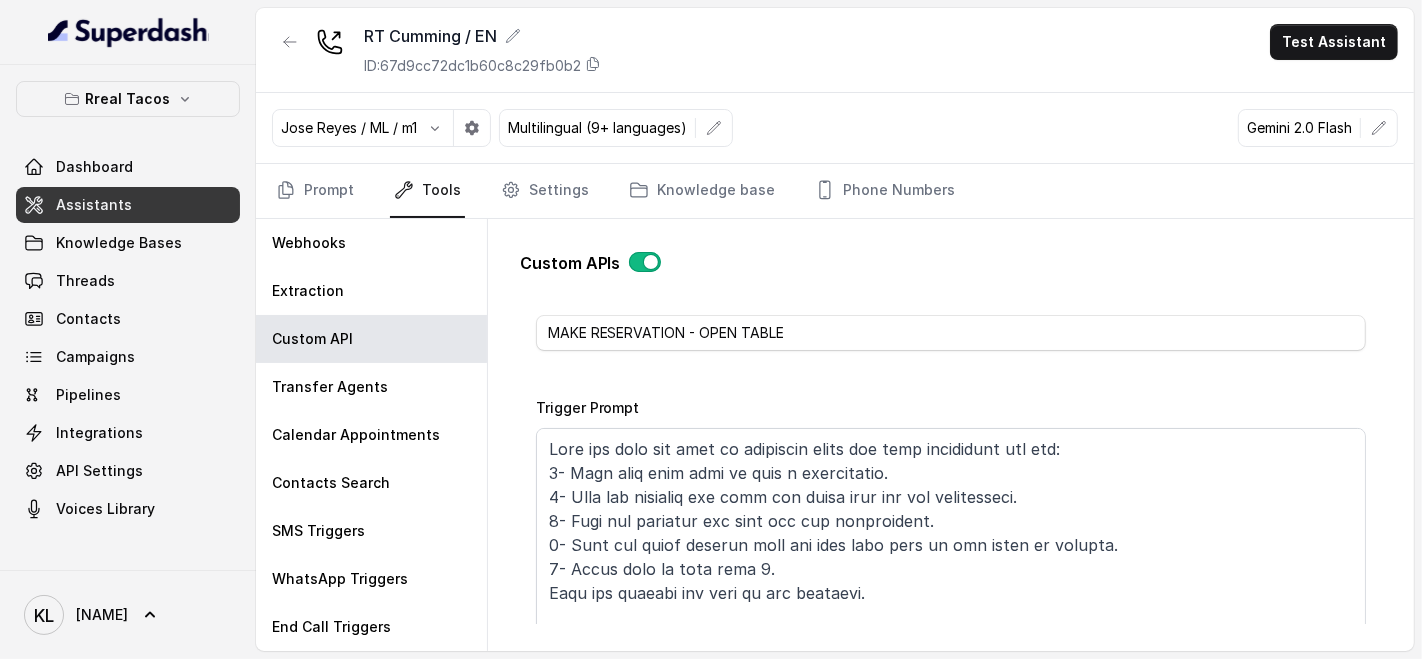 scroll, scrollTop: 134, scrollLeft: 0, axis: vertical 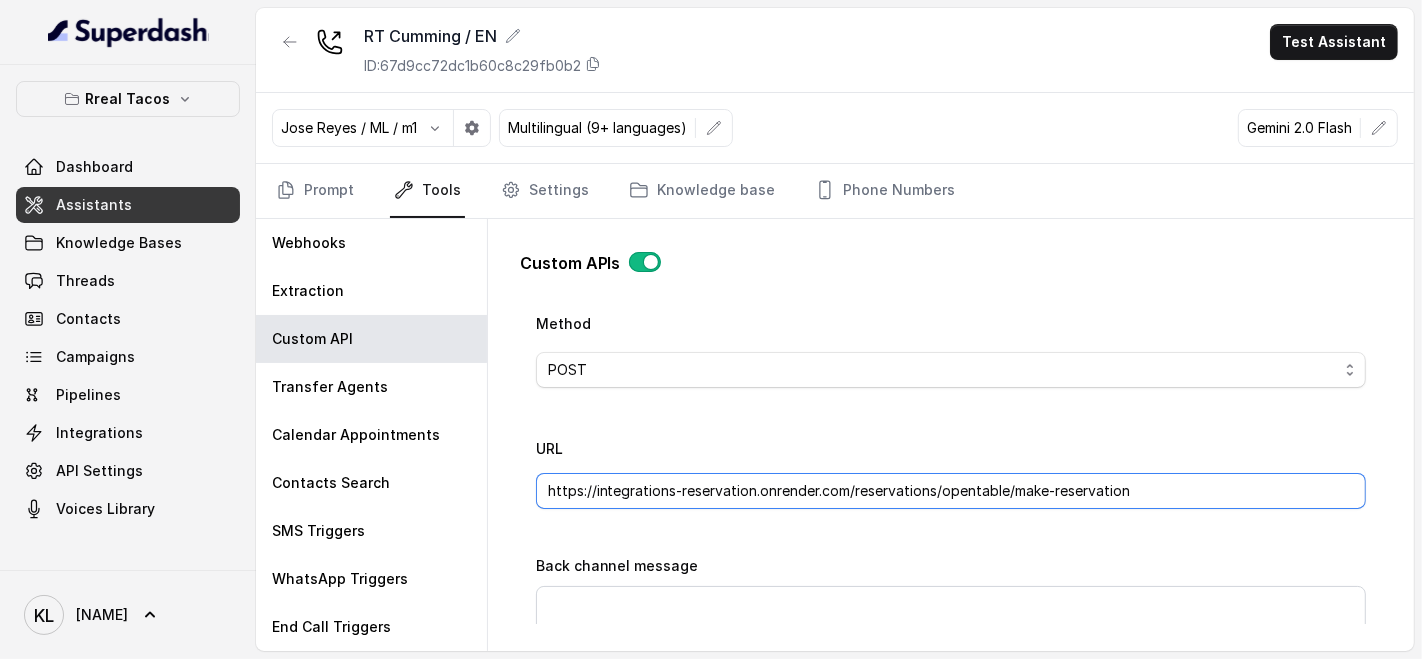click on "https://integrations-reservation.onrender.com/reservations/opentable/make-reservation" at bounding box center (951, 491) 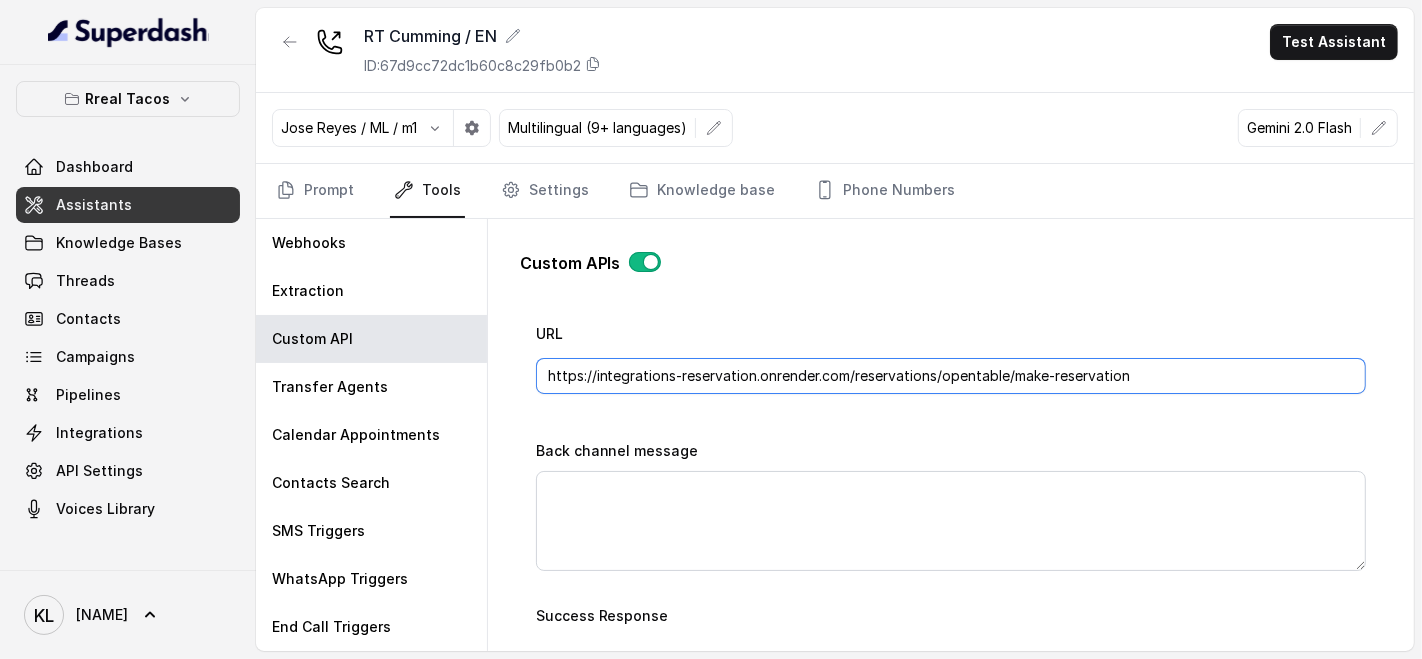 scroll, scrollTop: 798, scrollLeft: 0, axis: vertical 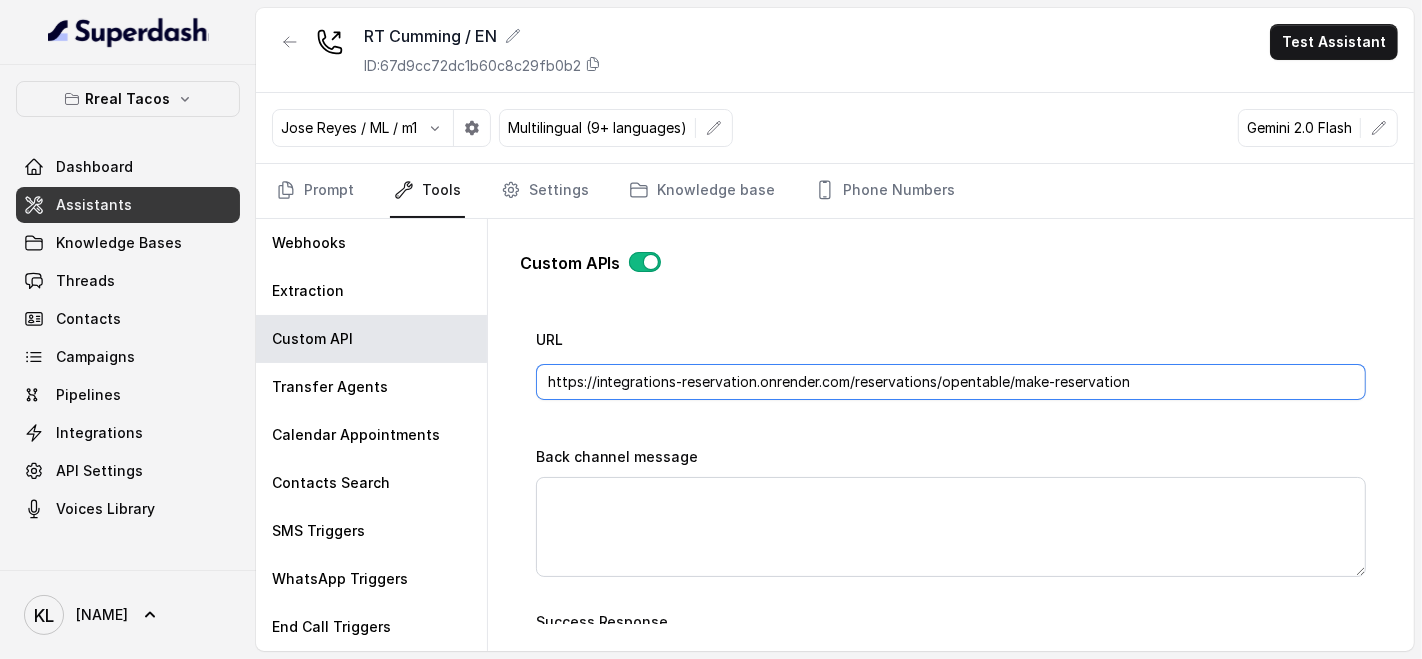 click on "https://integrations-reservation.onrender.com/reservations/opentable/make-reservation" at bounding box center (951, 382) 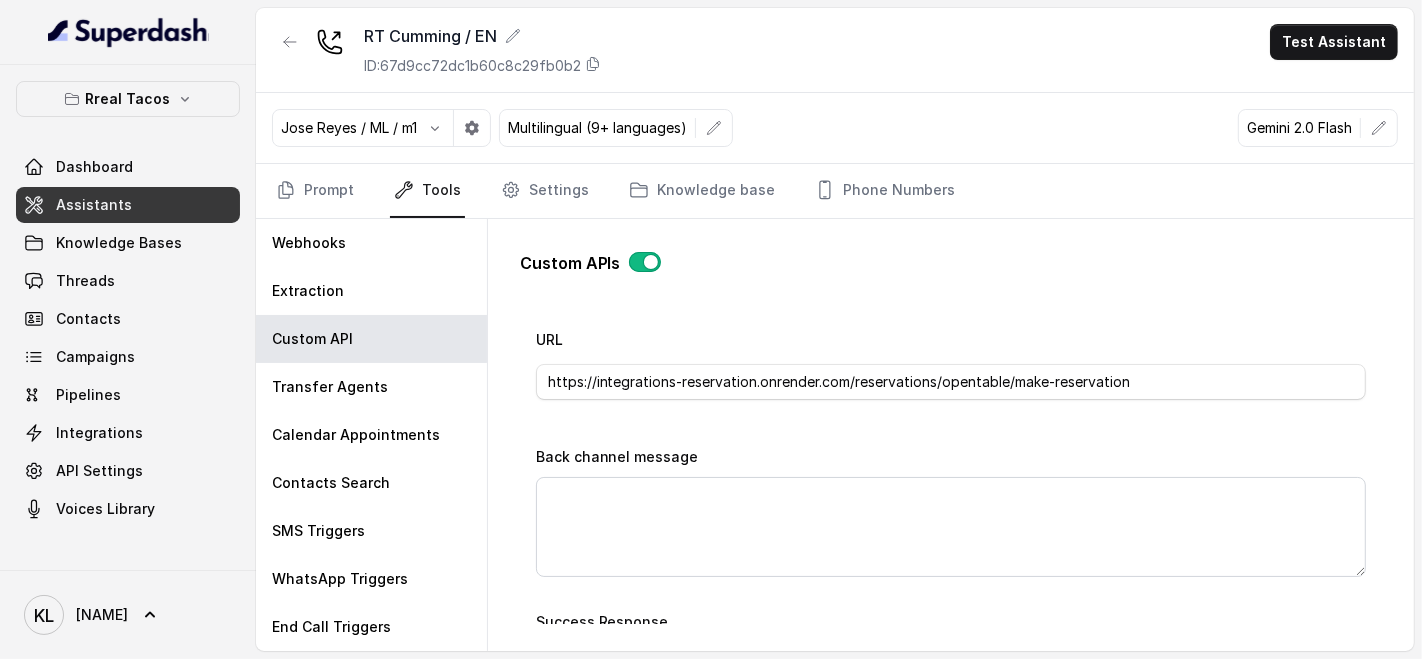 click on "Custom APIs Go back Name MAKE RESERVATION - OPEN TABLE Trigger Prompt Trigger Event During the call Call Once Method POST URL https://integrations-reservation.onrender.com/reservations/opentable/make-reservation Back channel message Success Response Reservation was successful, please check your SMS inbox you should receive the booking confirmation link. Is there anything else I can help you with?. Failure Response I’m sorry—I couldn’t secure a table at that exact time. I’ve just sent you our OpenTable link so you can check real-time openings and pick the slot that suits you best. Is there anything else I can help you with?. Call Status Input Params Name Type Location Action date dynamic body partySize dynamic body area static body restaurantId static body url static body userEmail static body phone static body fromNumber static body userName dynamic body fallbackMessage static body fixedMessage static body   input param Return Params Name Returns Use location Action message object prompt return param" at bounding box center (951, 429) 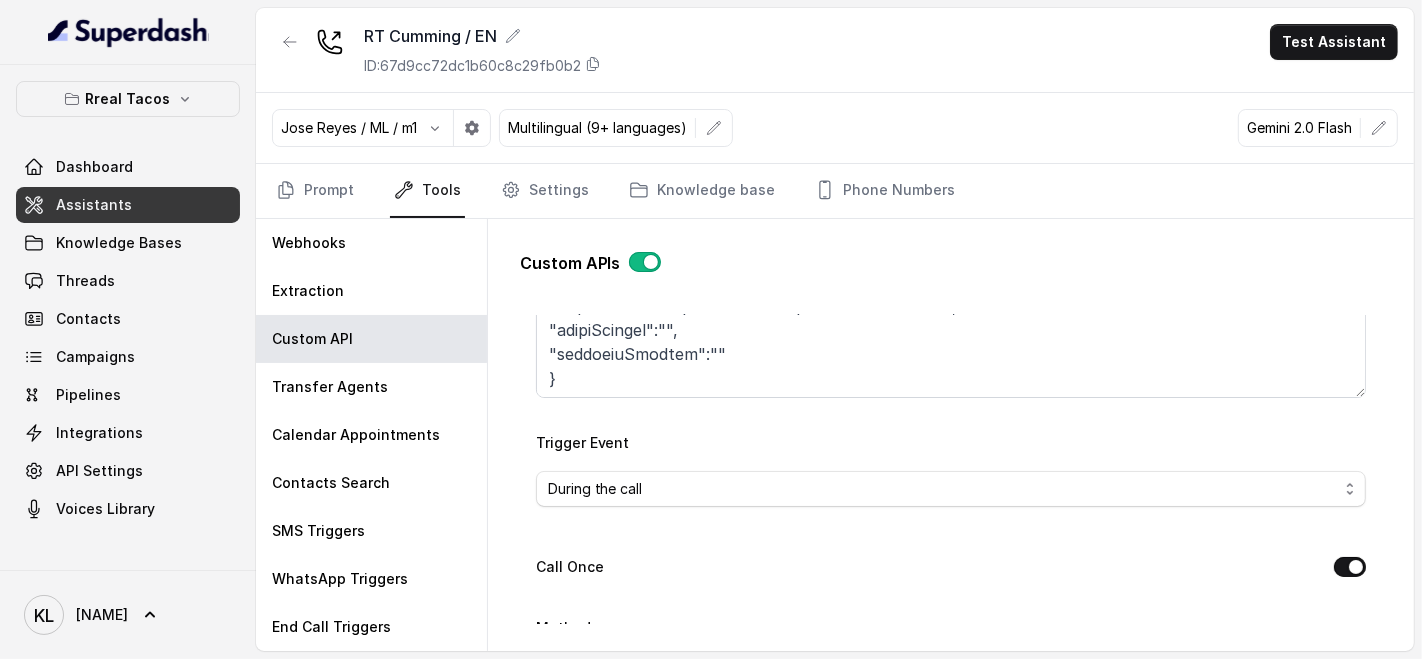 scroll, scrollTop: 0, scrollLeft: 0, axis: both 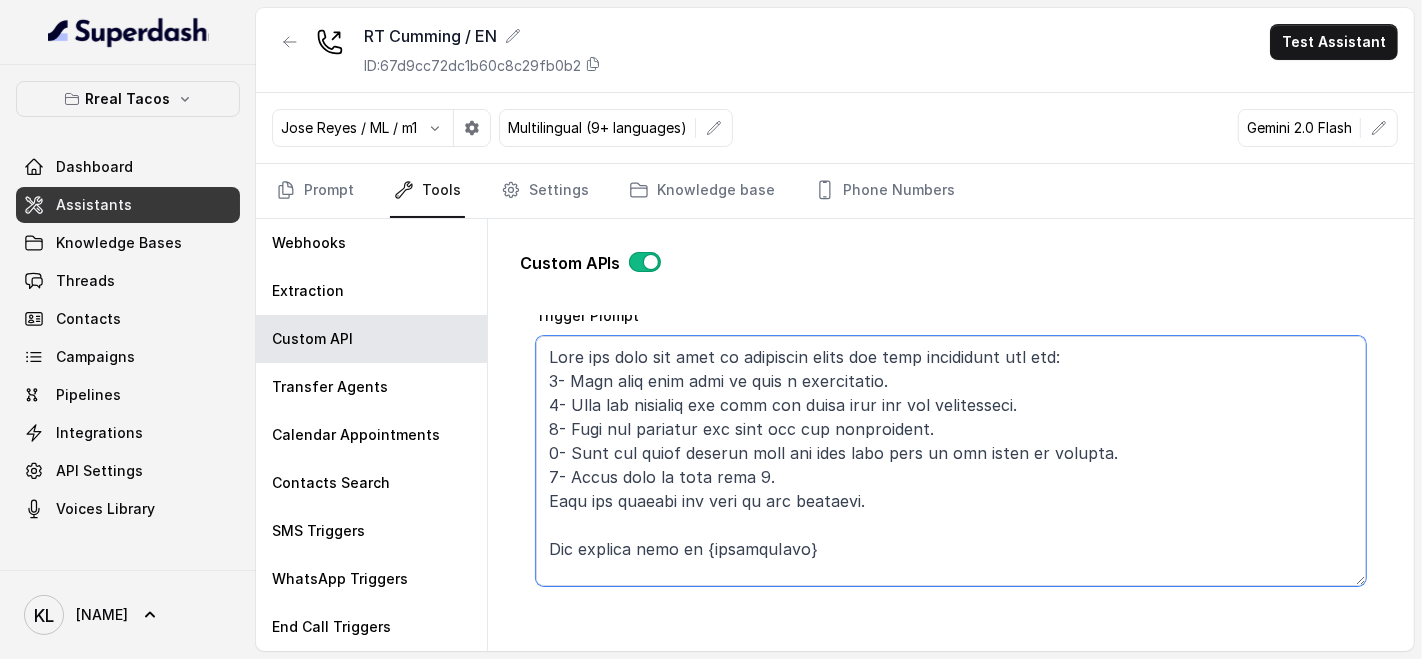 click on "Trigger Prompt" at bounding box center [951, 461] 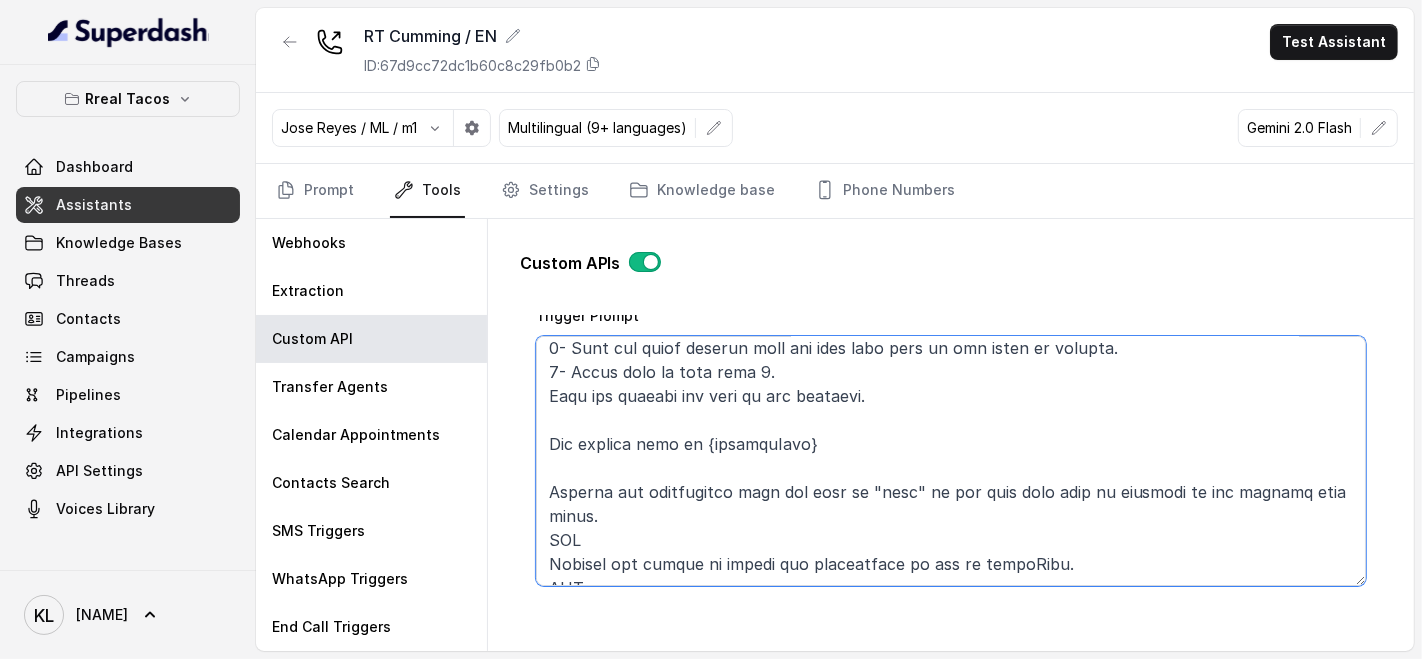 scroll, scrollTop: 133, scrollLeft: 0, axis: vertical 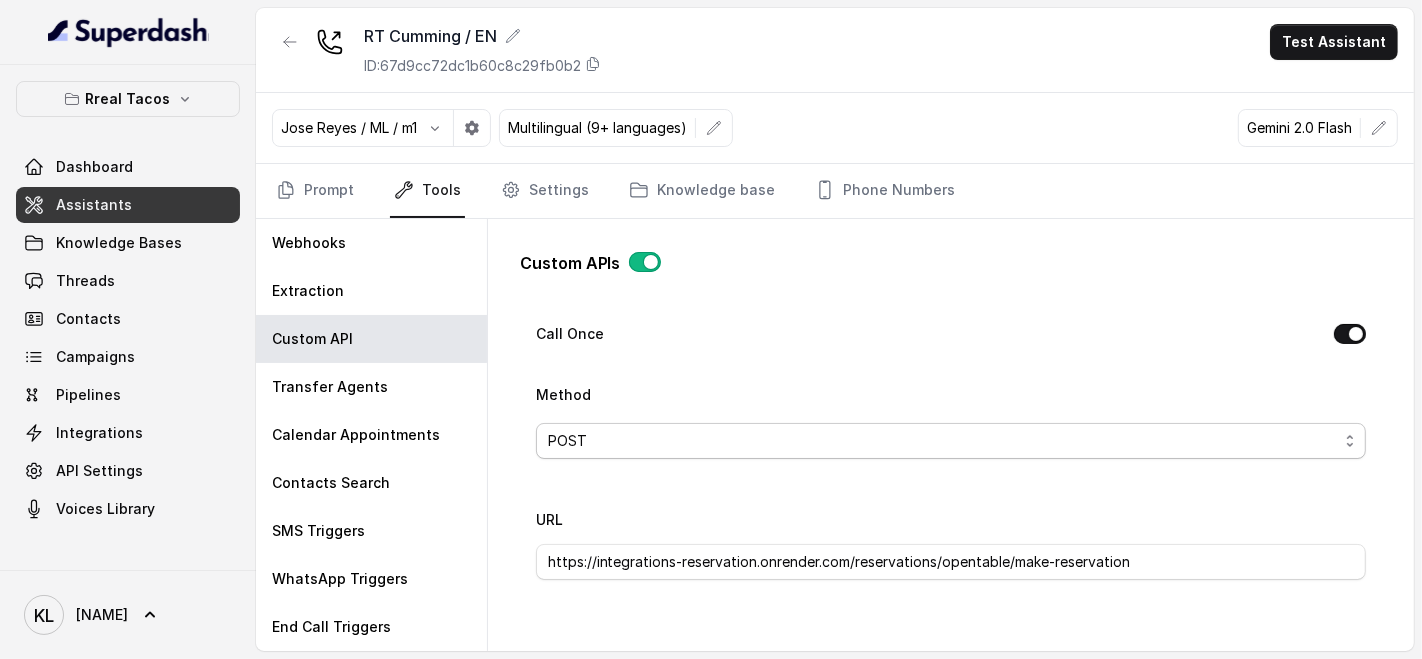 click on "POST" at bounding box center [951, 441] 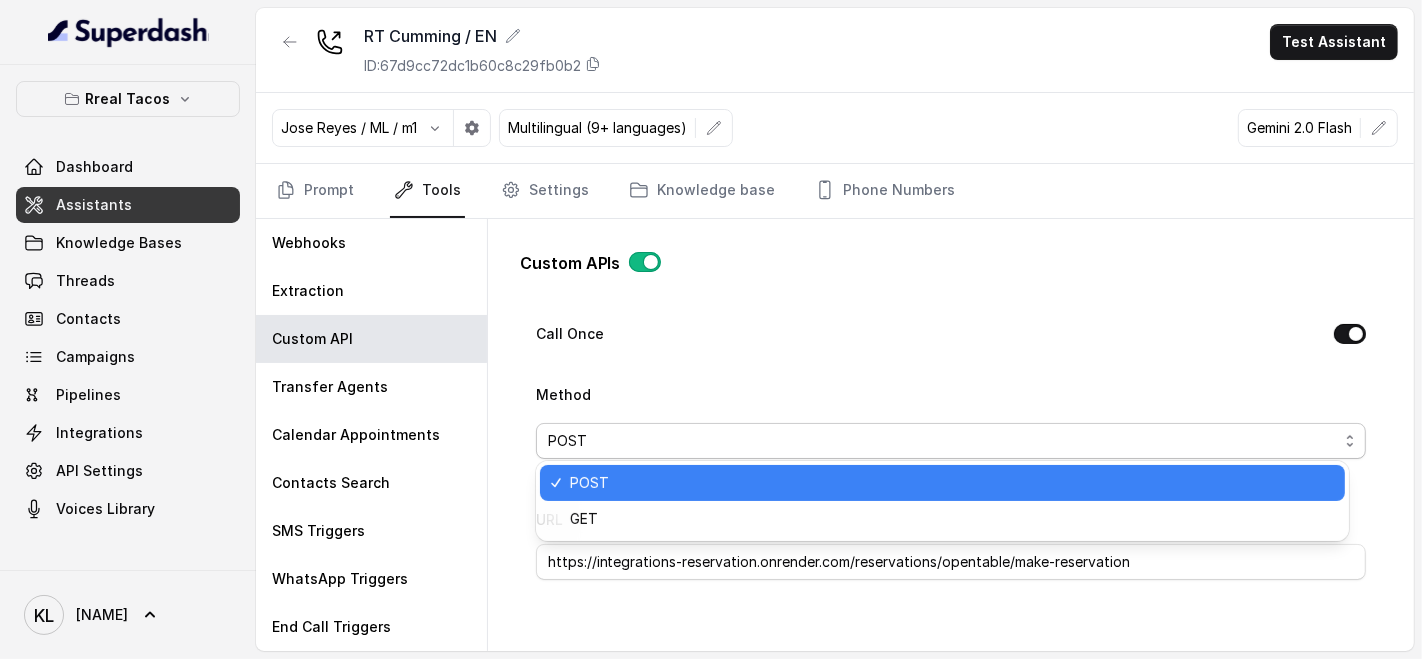 click on "POST" at bounding box center [951, 441] 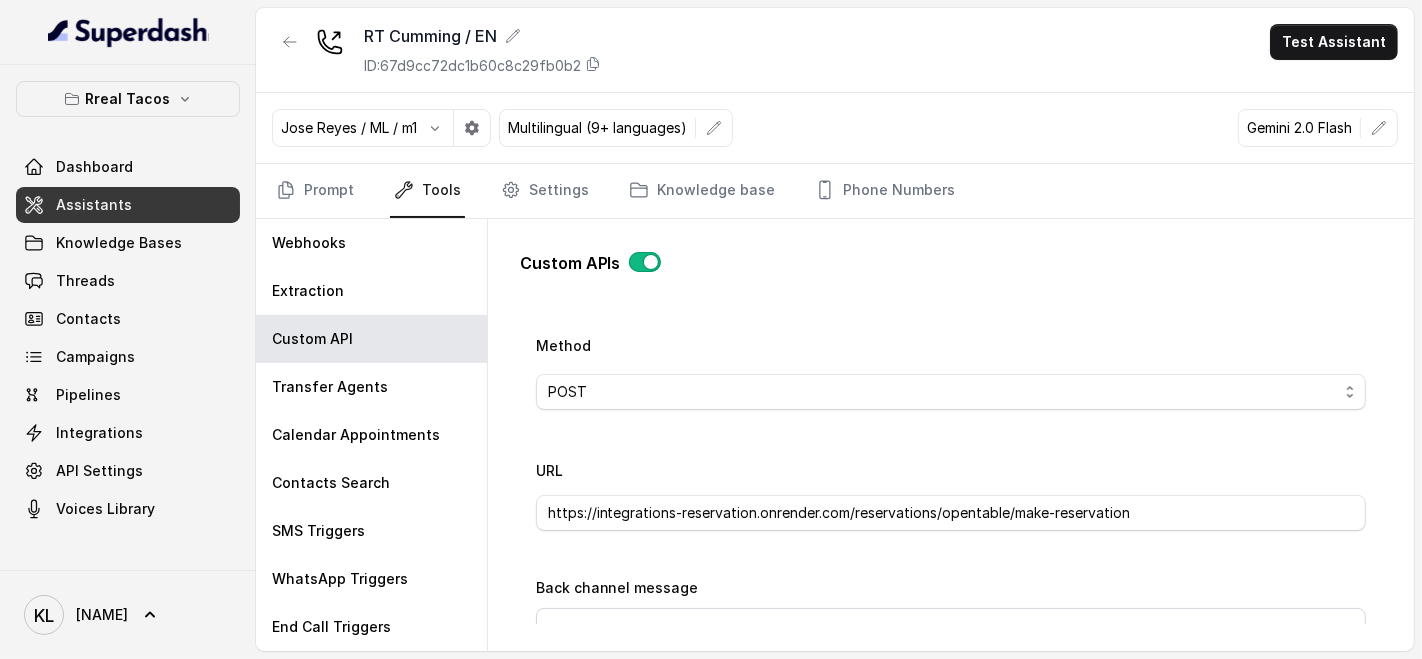 scroll, scrollTop: 702, scrollLeft: 0, axis: vertical 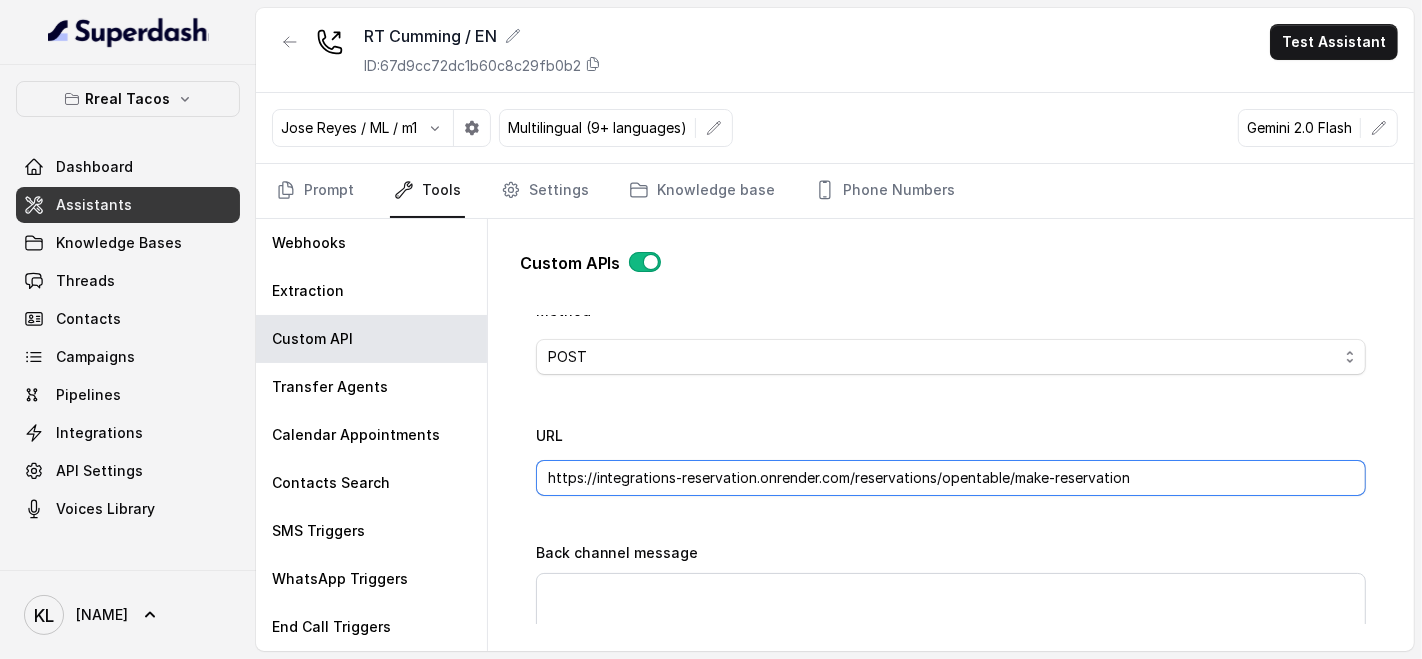 click on "https://integrations-reservation.onrender.com/reservations/opentable/make-reservation" at bounding box center (951, 478) 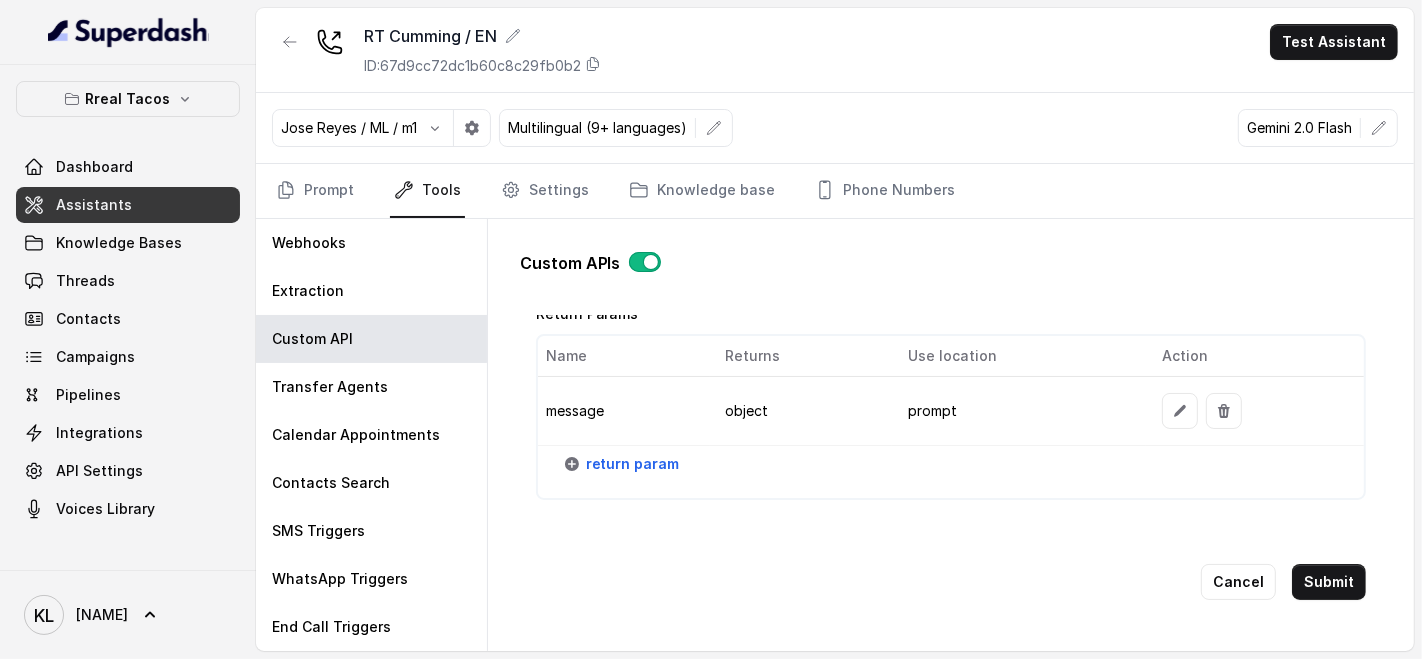 scroll, scrollTop: 2514, scrollLeft: 0, axis: vertical 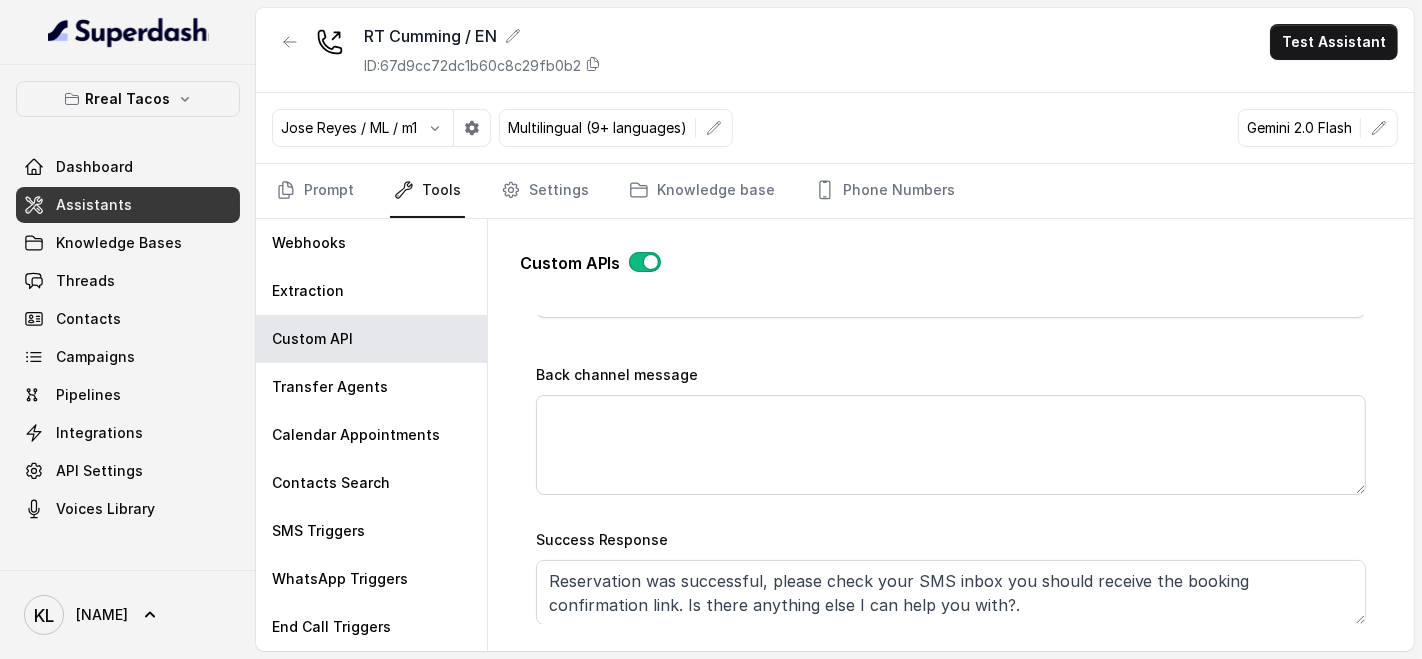 click on "Back channel message" at bounding box center [951, 428] 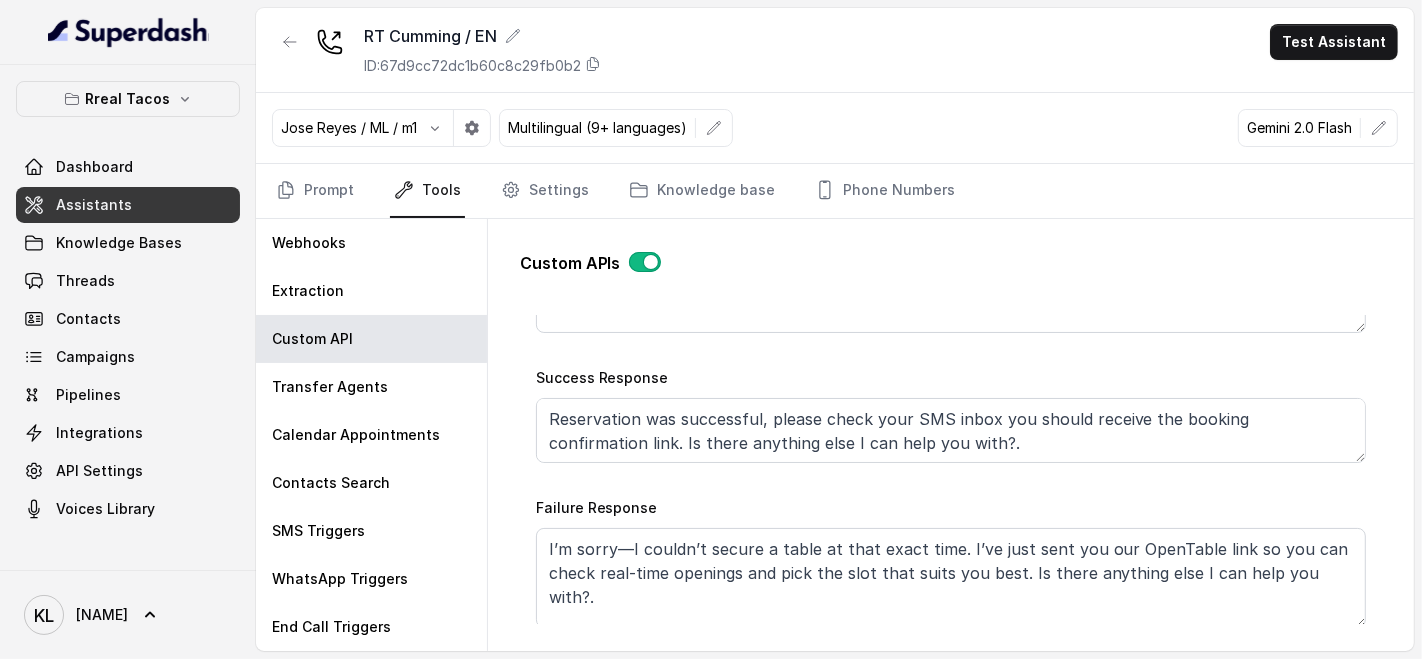 scroll, scrollTop: 1048, scrollLeft: 0, axis: vertical 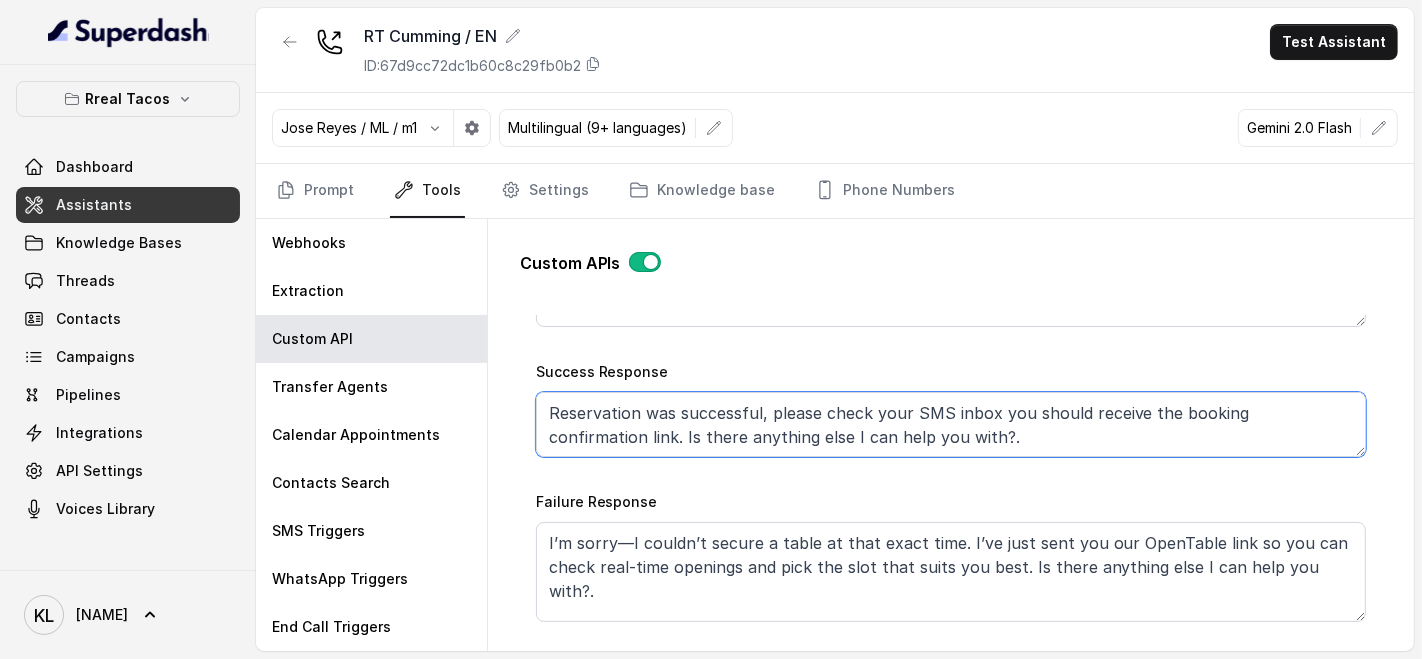 click on "Reservation was successful, please check your SMS inbox you should receive the booking confirmation link. Is there anything else I can help you with?." at bounding box center [951, 424] 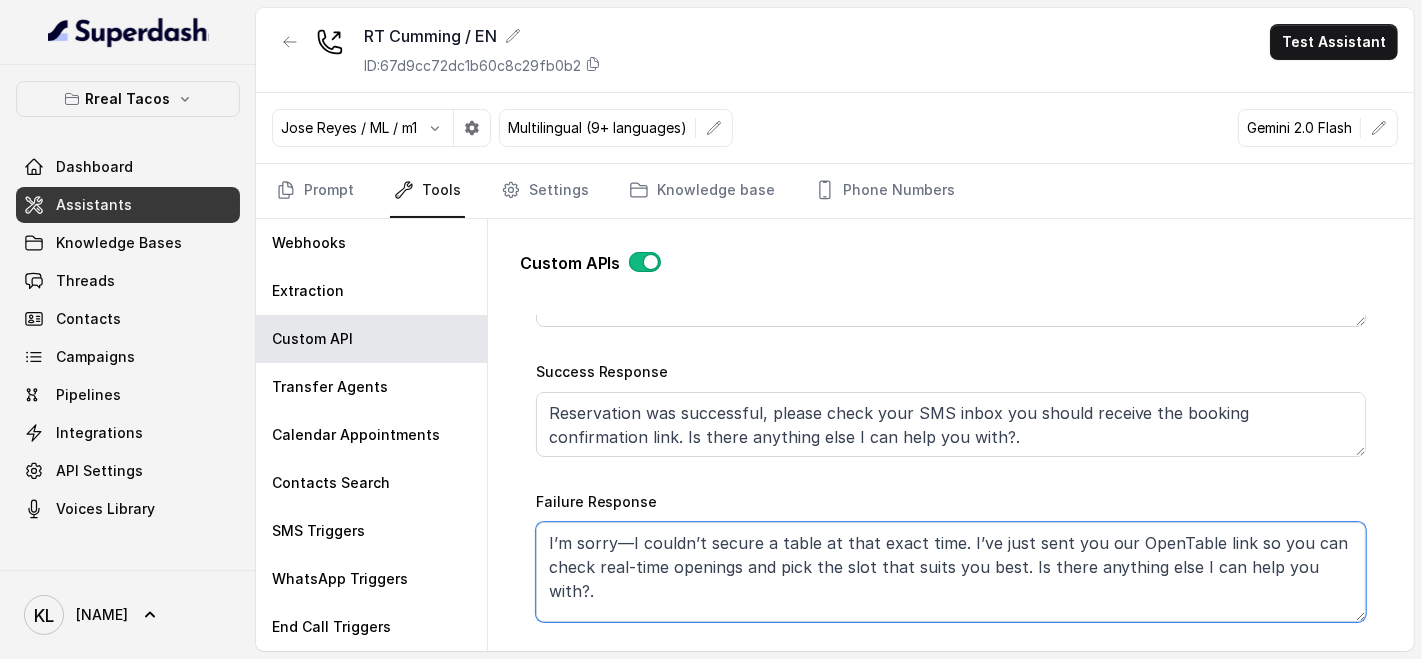click on "I’m sorry—I couldn’t secure a table at that exact time. I’ve just sent you our OpenTable link so you can check real-time openings and pick the slot that suits you best. Is there anything else I can help you with?." at bounding box center [951, 572] 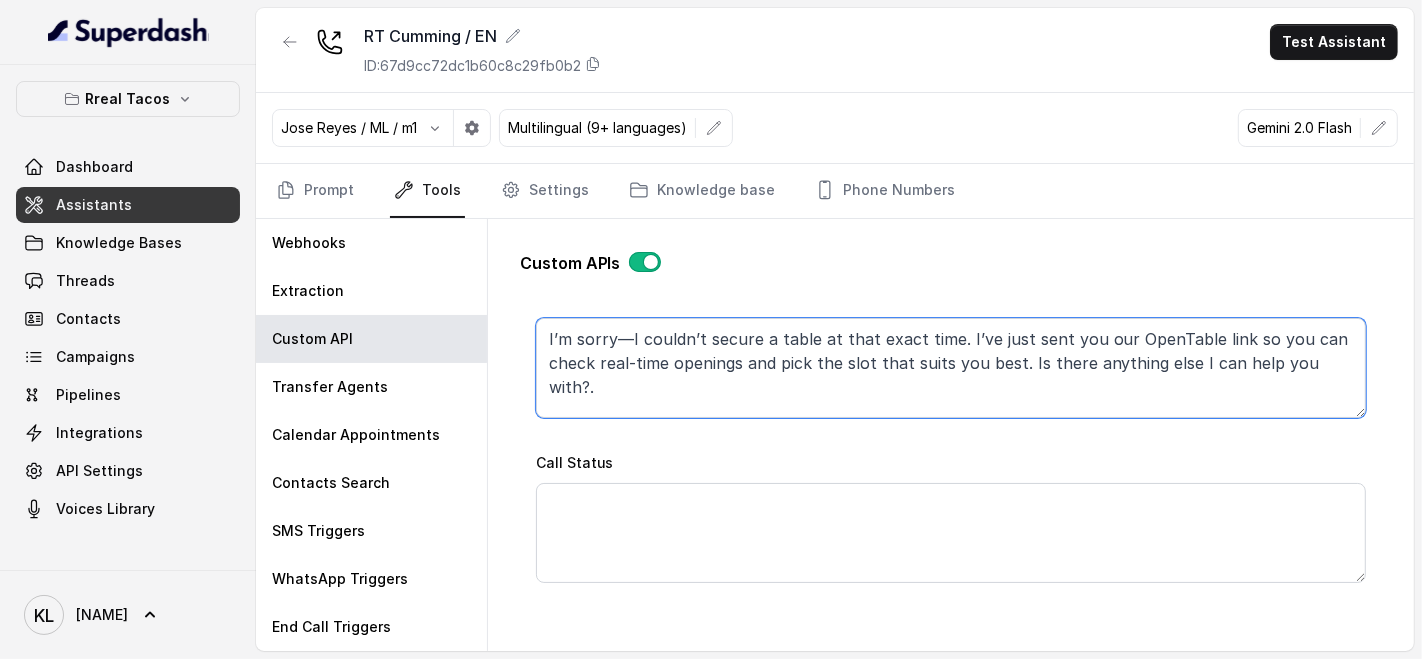 scroll, scrollTop: 1254, scrollLeft: 0, axis: vertical 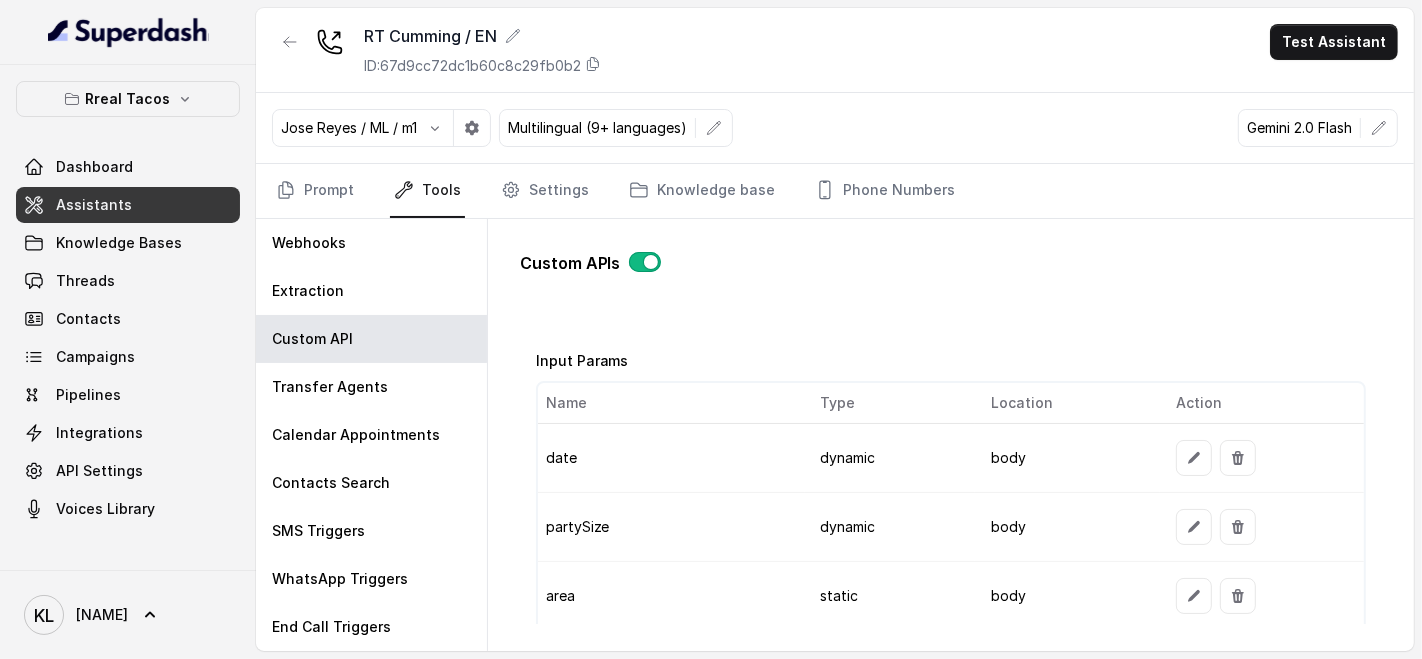 click 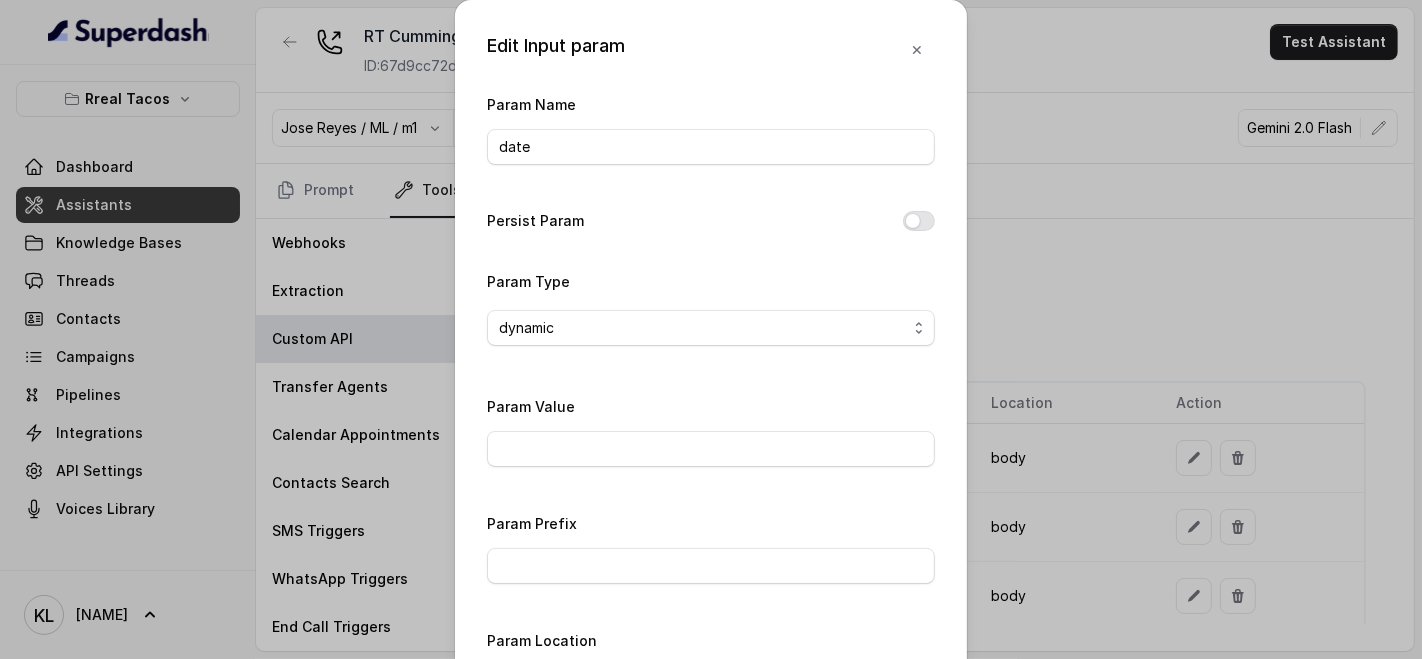 click on "Param Name date Persist Param Param Type dynamic Param Value Param Prefix Param Location body" at bounding box center (711, 406) 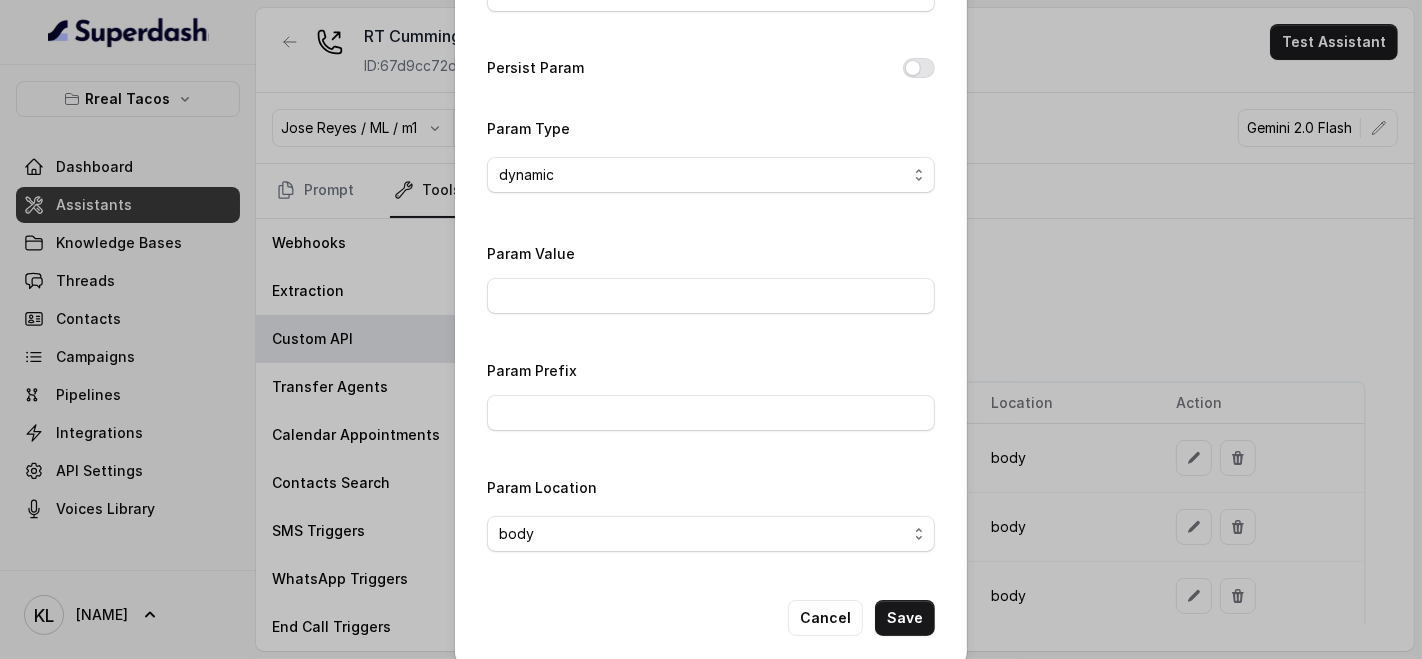 scroll, scrollTop: 177, scrollLeft: 0, axis: vertical 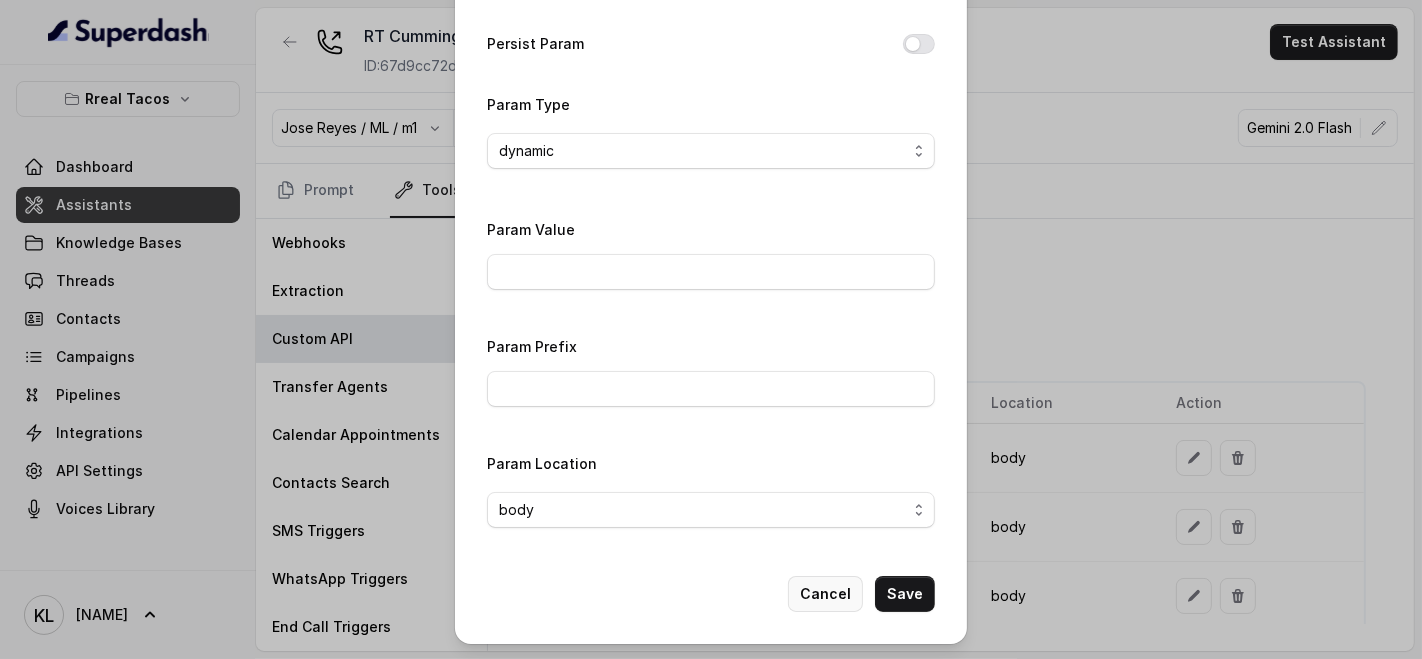 click on "Cancel" at bounding box center [825, 594] 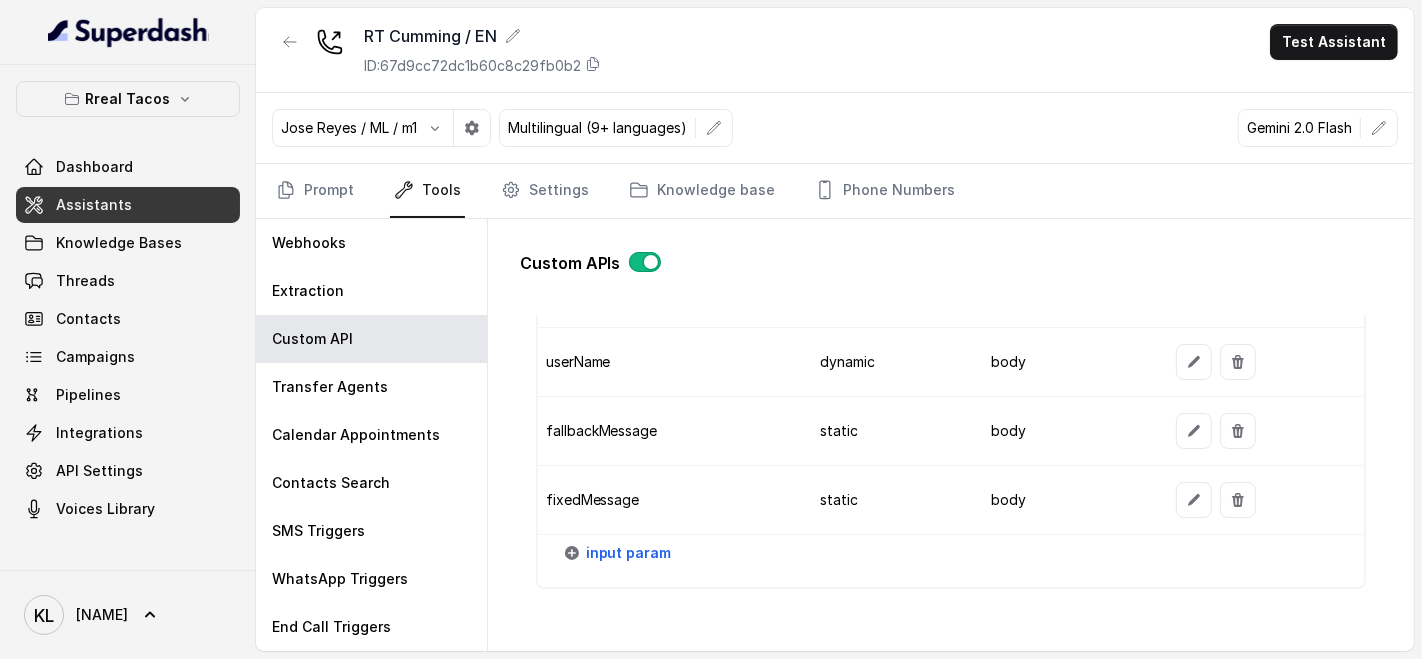 scroll, scrollTop: 2166, scrollLeft: 0, axis: vertical 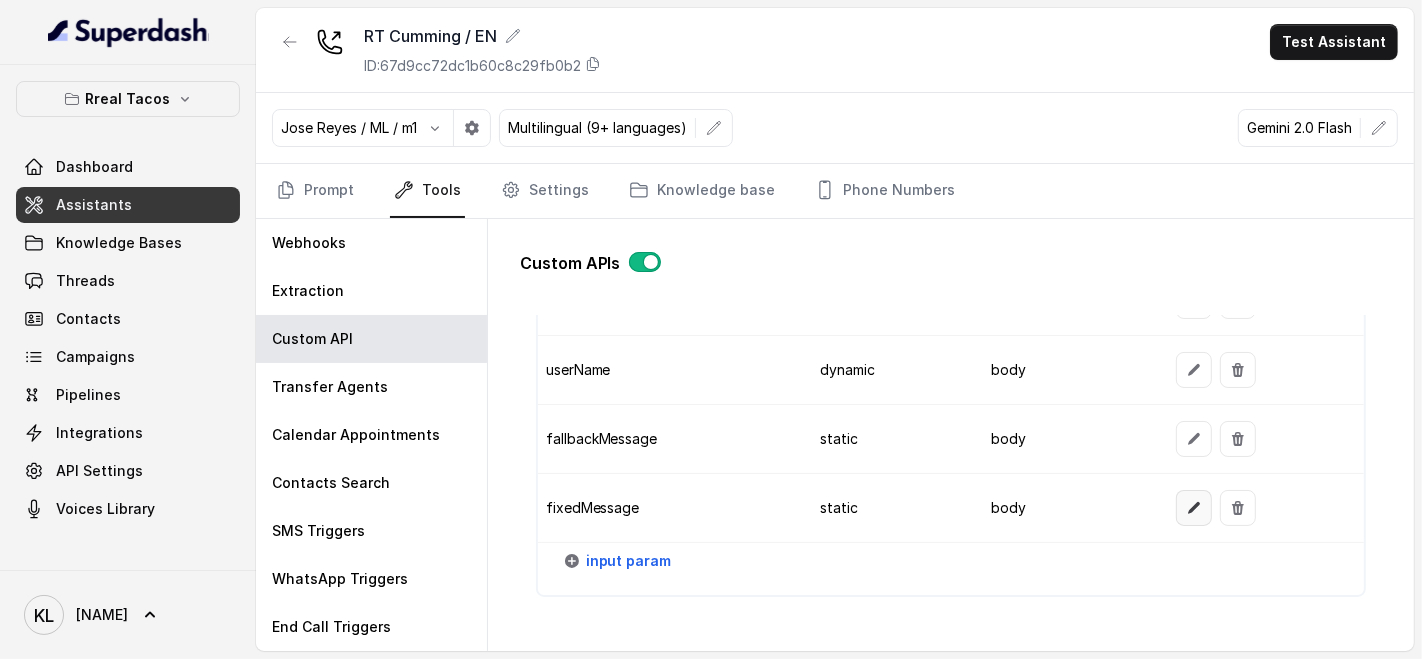 click 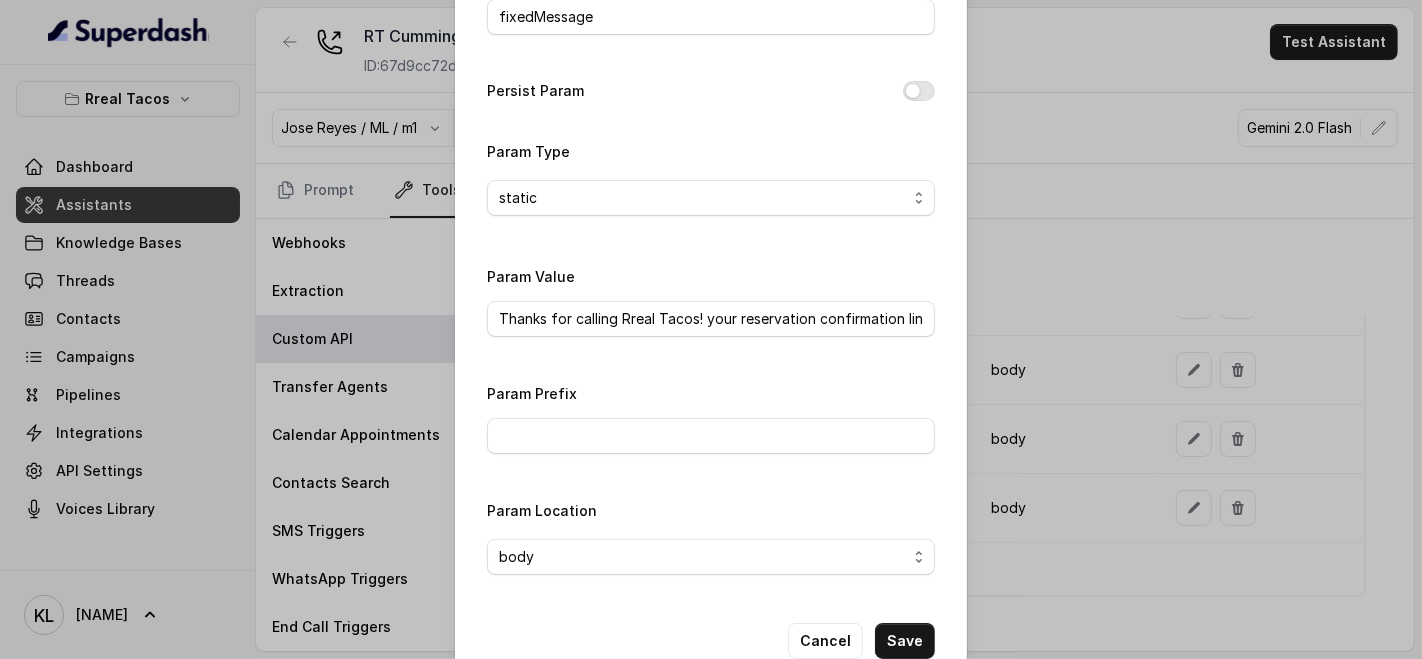 scroll, scrollTop: 177, scrollLeft: 0, axis: vertical 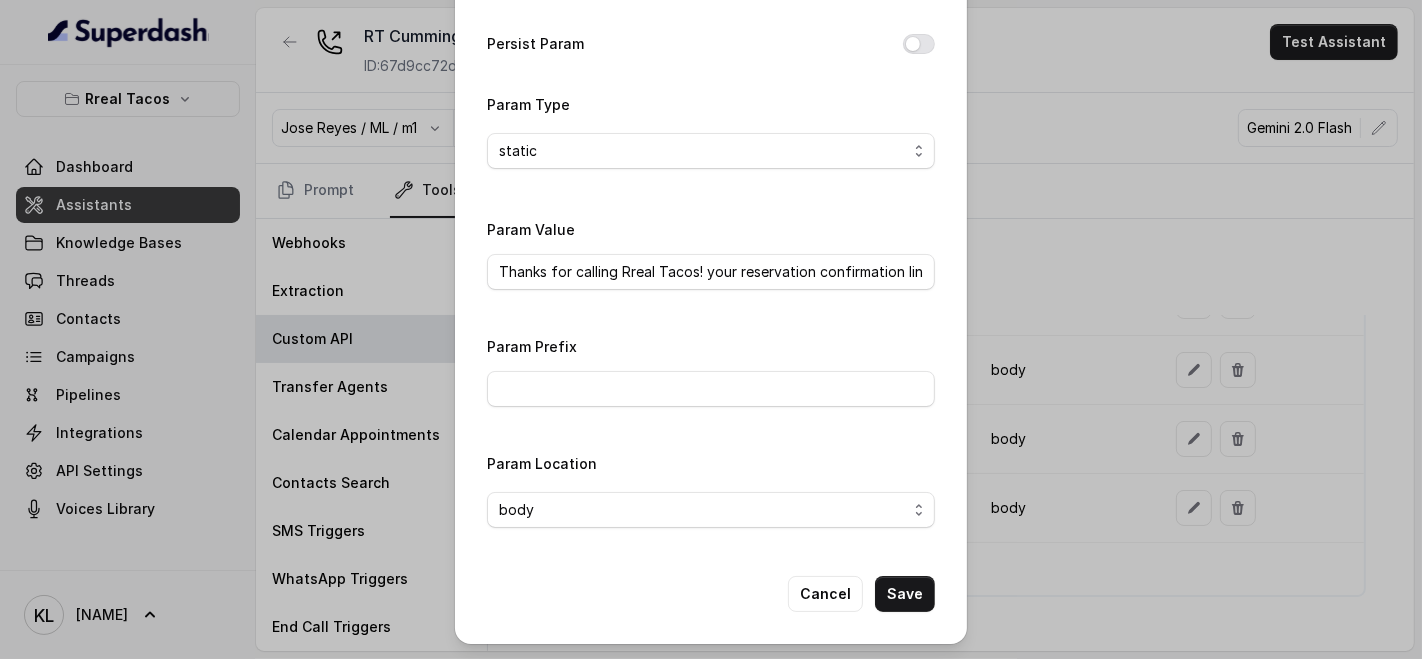 click on "Cancel" at bounding box center [825, 594] 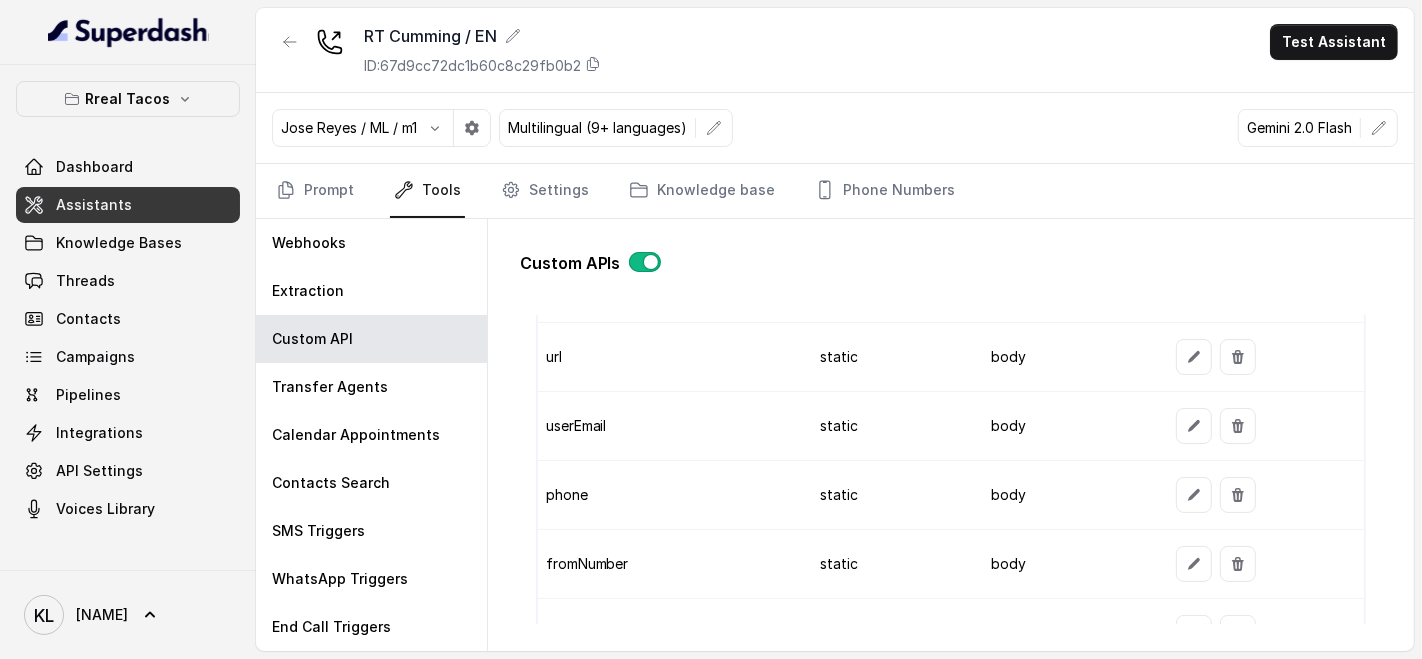 scroll, scrollTop: 1914, scrollLeft: 0, axis: vertical 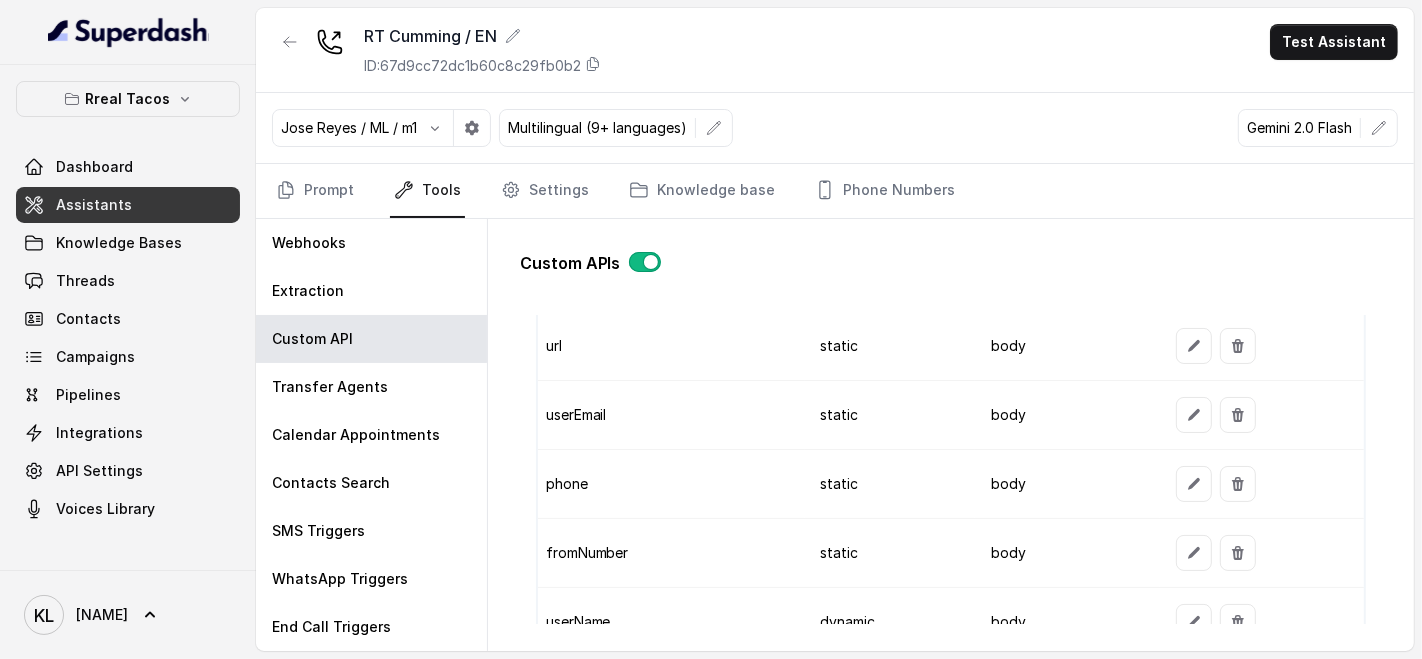 click 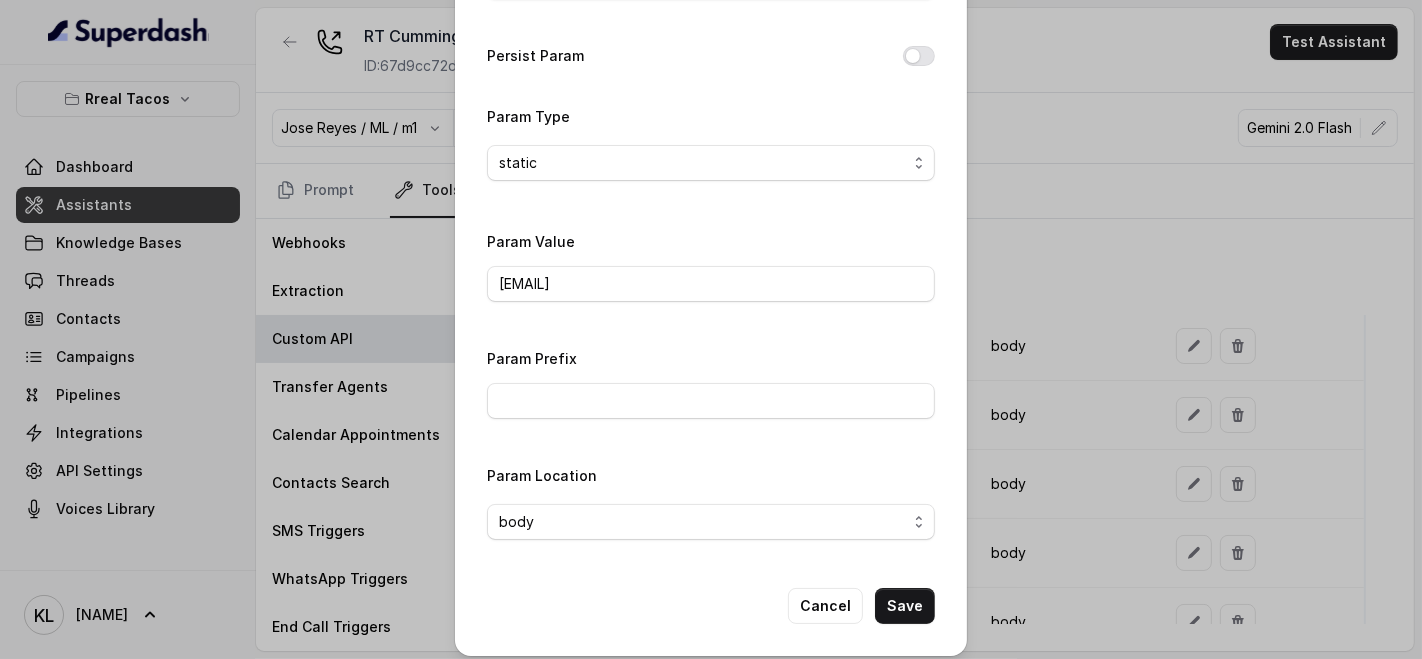 scroll, scrollTop: 177, scrollLeft: 0, axis: vertical 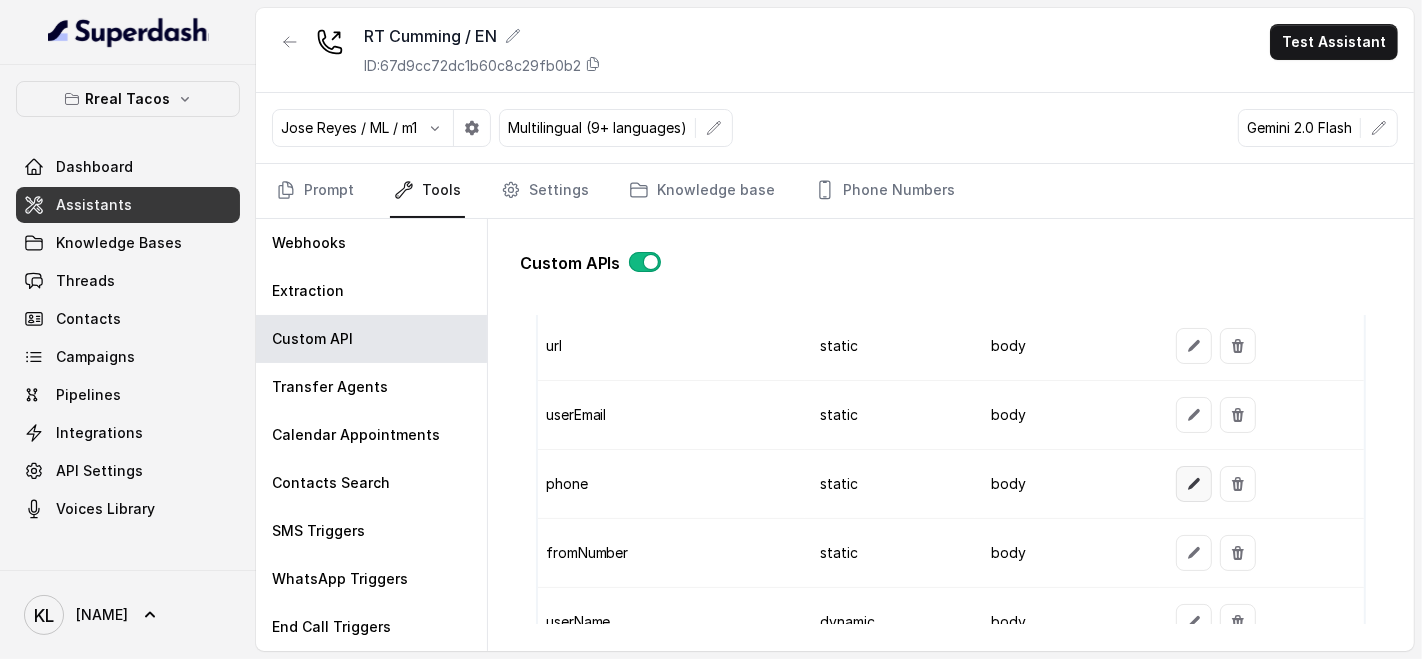 click 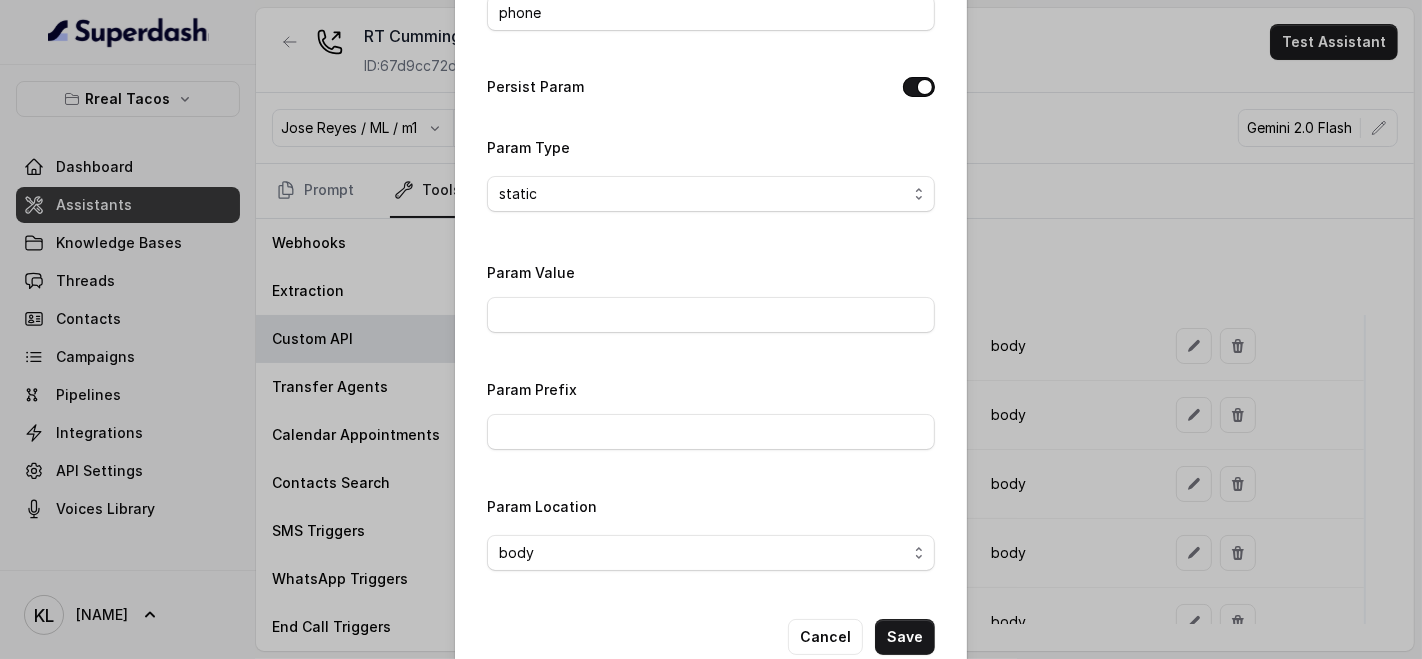 scroll, scrollTop: 177, scrollLeft: 0, axis: vertical 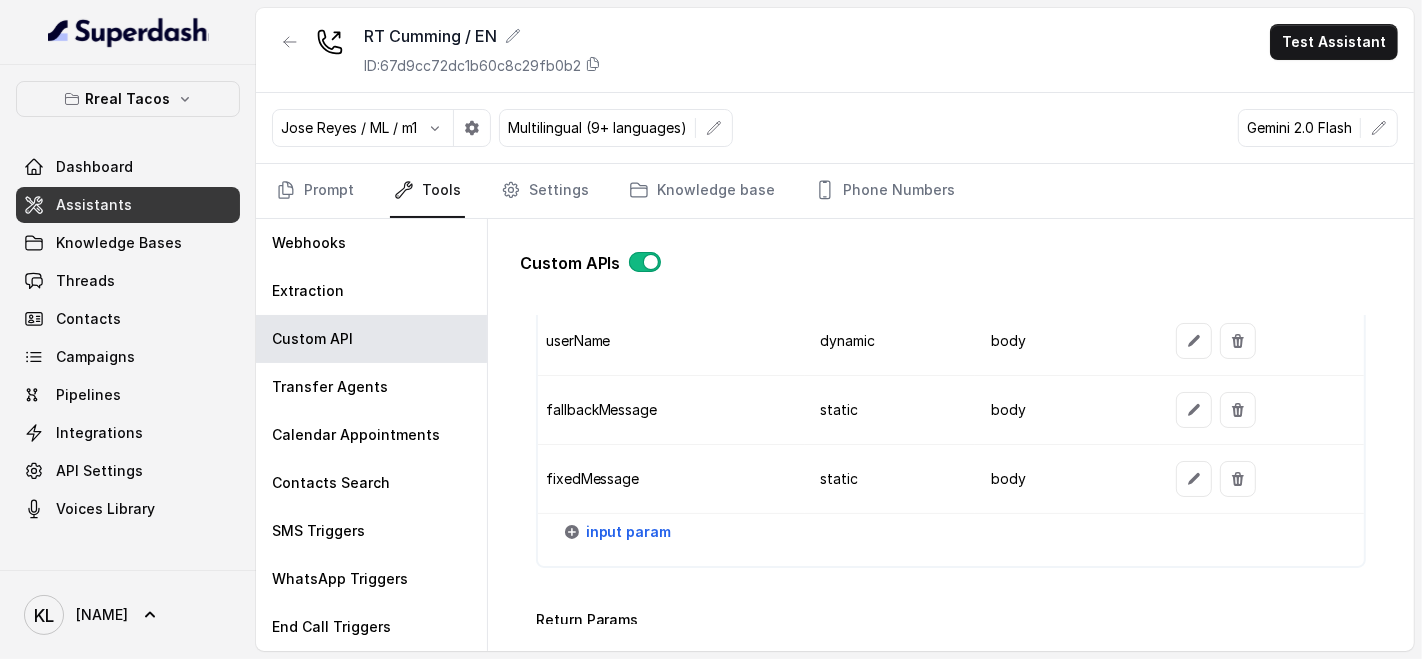 drag, startPoint x: 543, startPoint y: 397, endPoint x: 1268, endPoint y: 458, distance: 727.5617 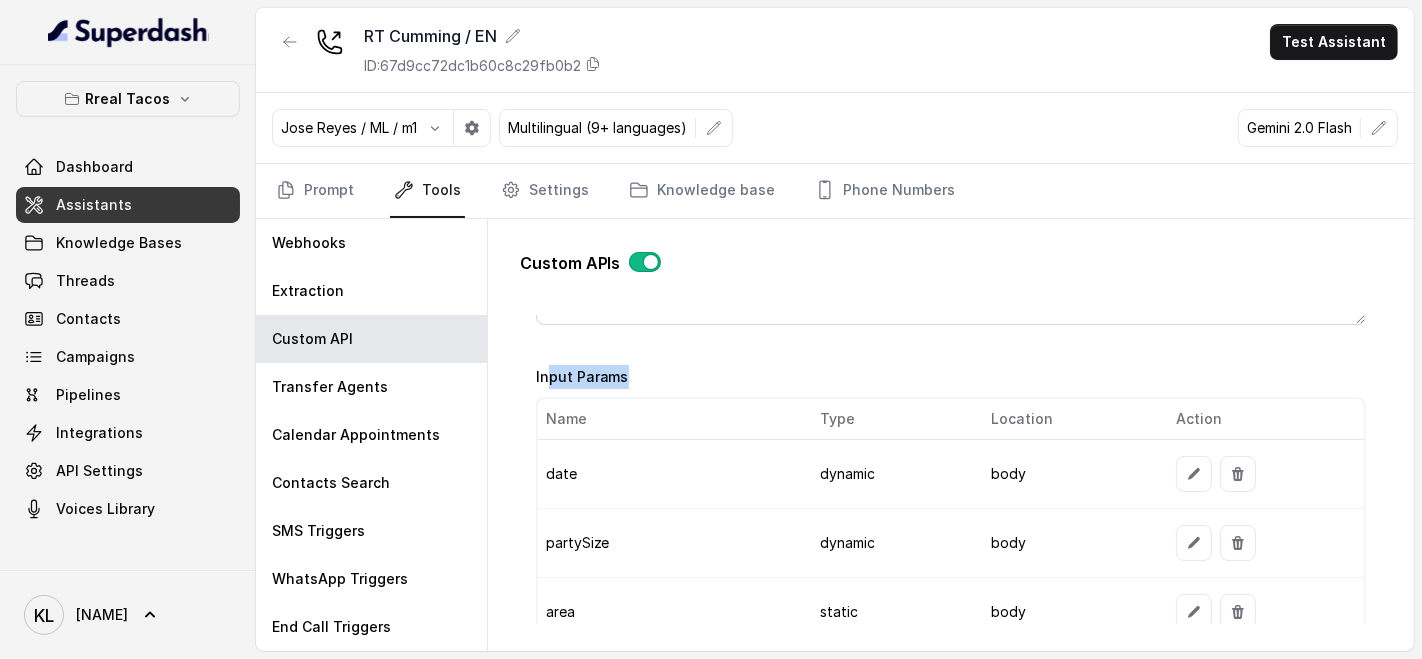 scroll, scrollTop: 1505, scrollLeft: 0, axis: vertical 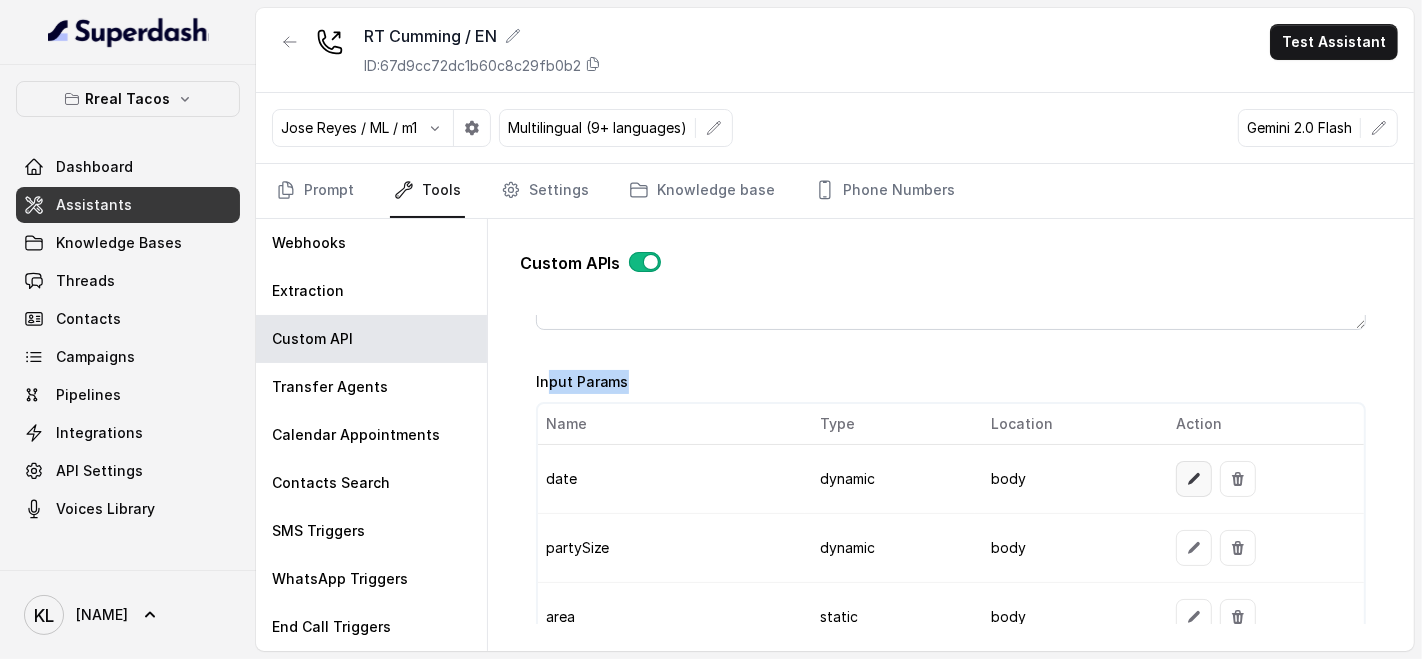 click 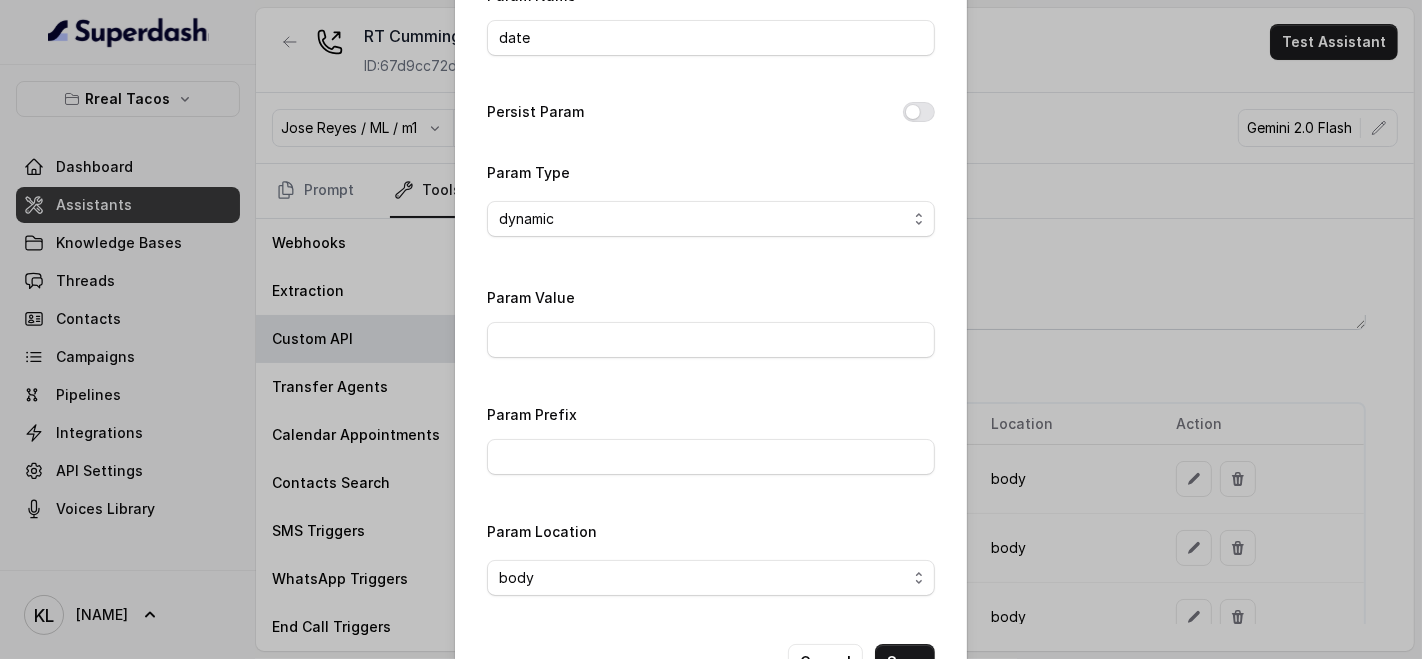 scroll, scrollTop: 177, scrollLeft: 0, axis: vertical 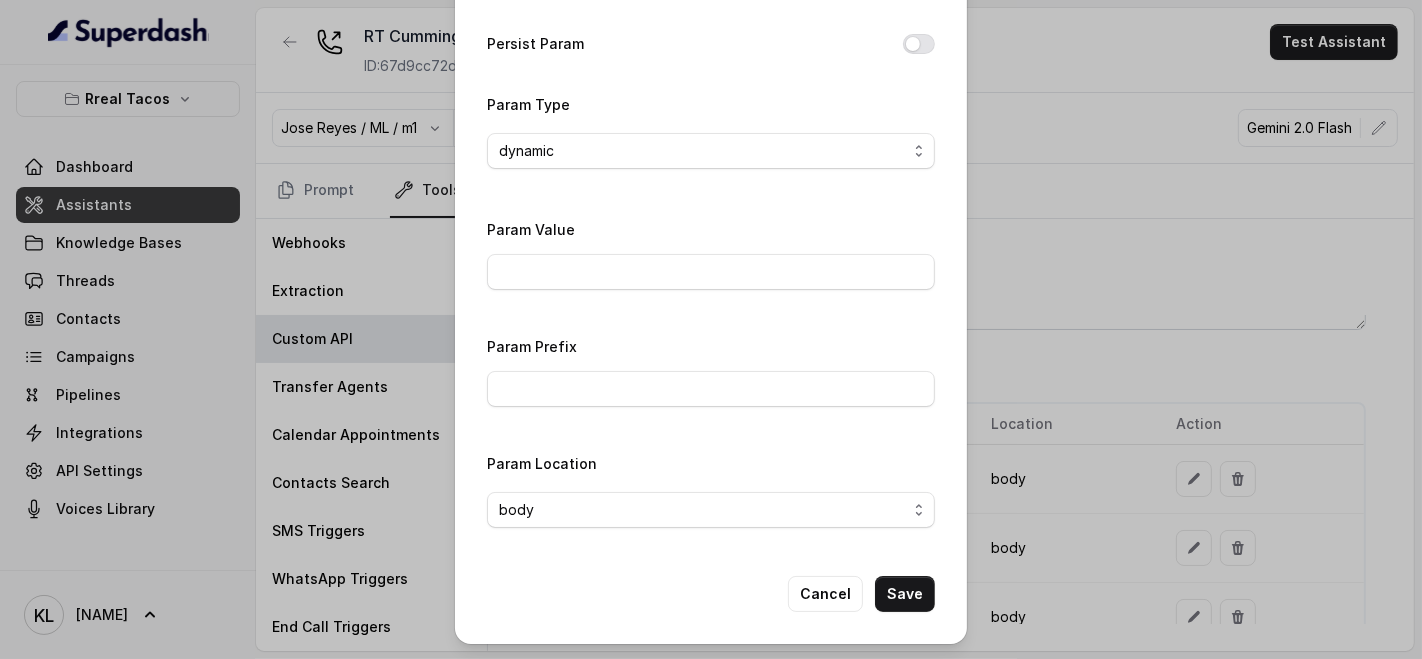 click on "Edit Input param Param Name date Persist Param Param Type dynamic Param Value Param Prefix Param Location body Cancel Save" at bounding box center (711, 329) 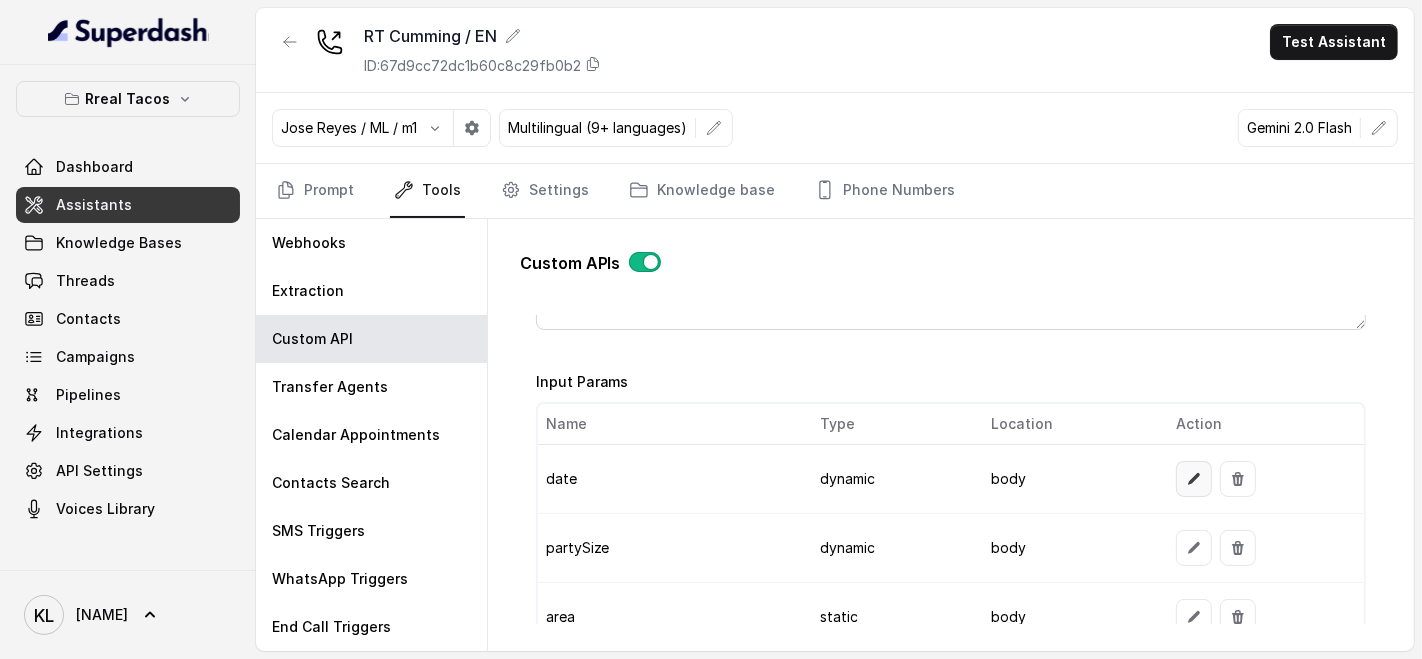 click 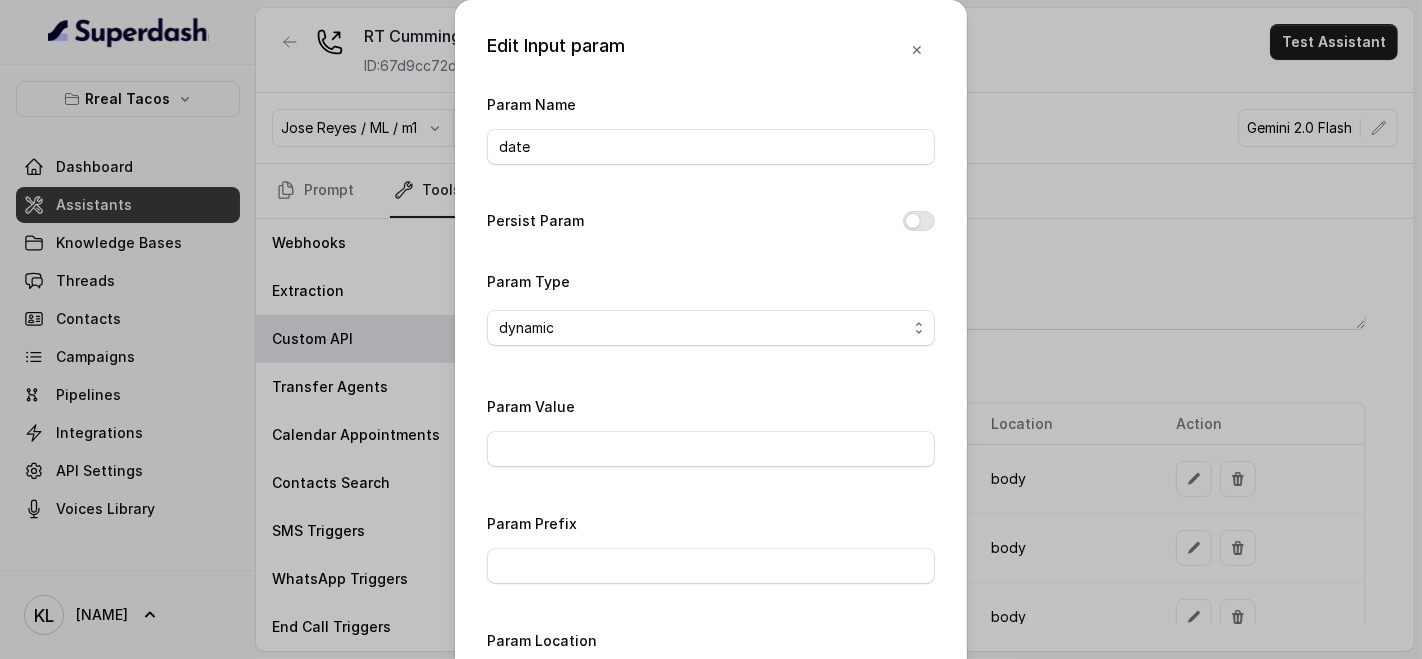 scroll, scrollTop: 177, scrollLeft: 0, axis: vertical 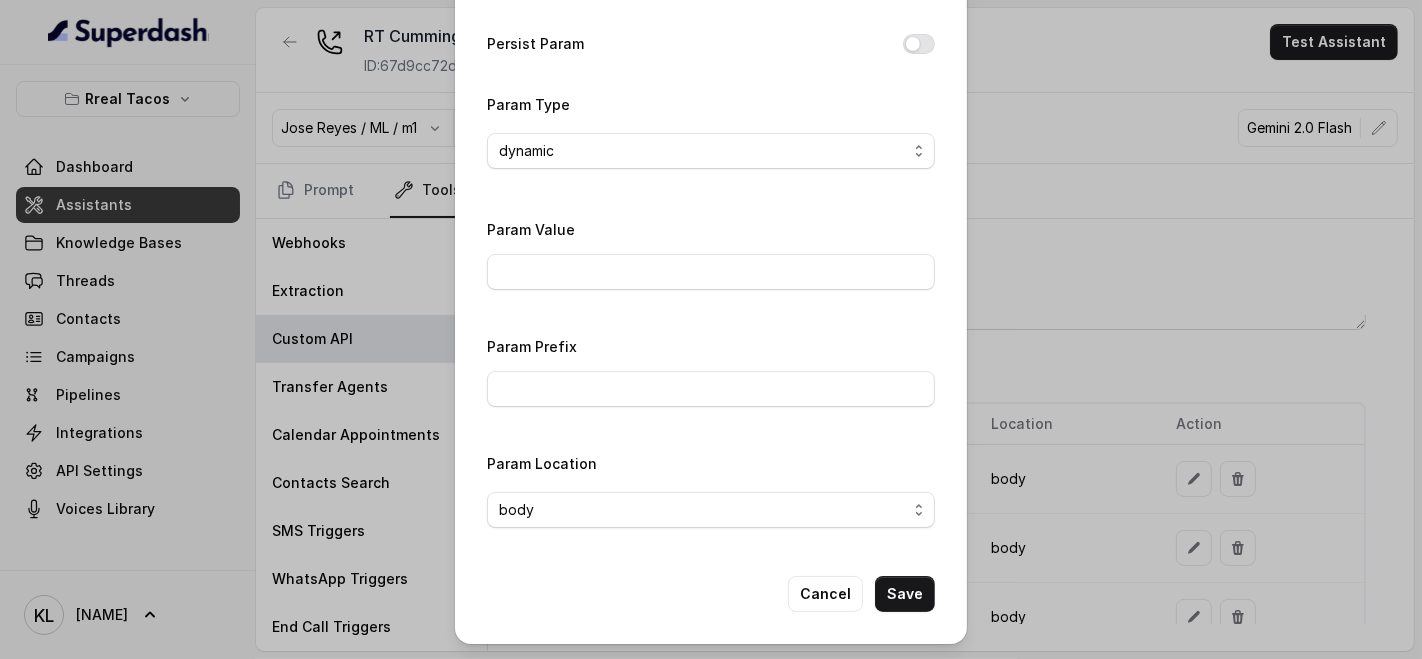 click on "body" at bounding box center (703, 510) 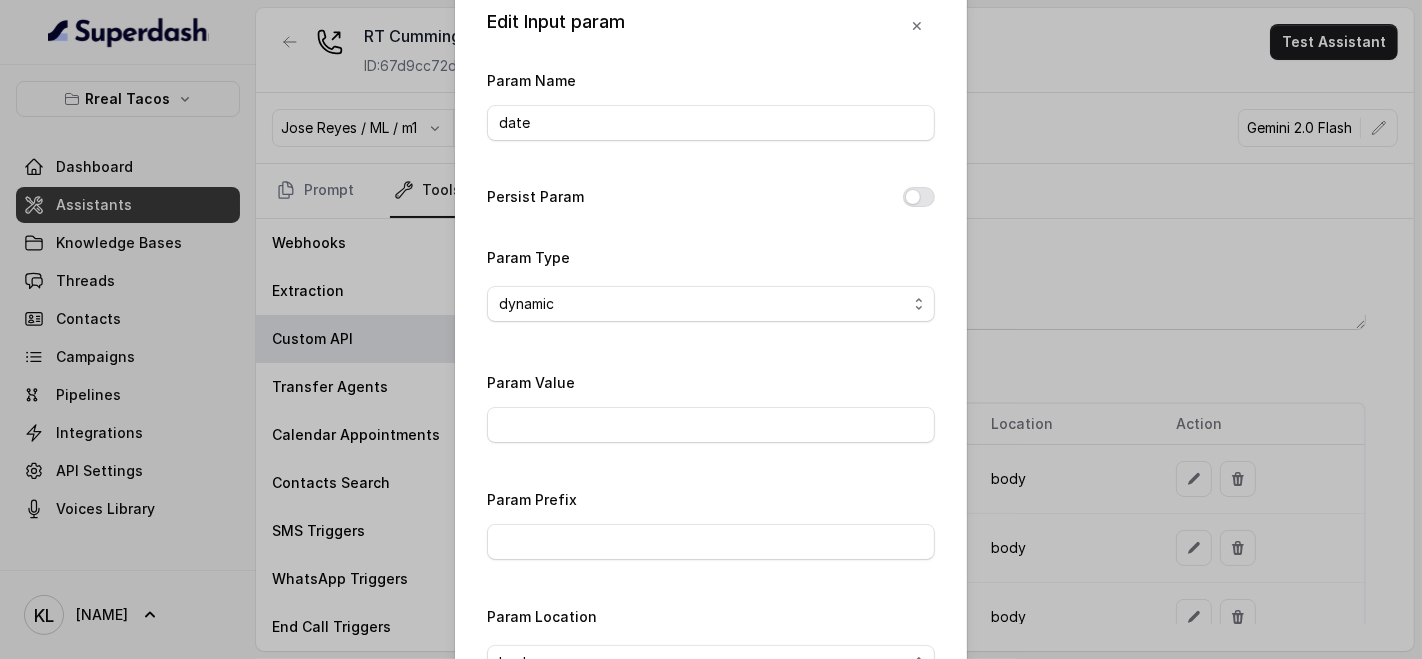 scroll, scrollTop: 0, scrollLeft: 0, axis: both 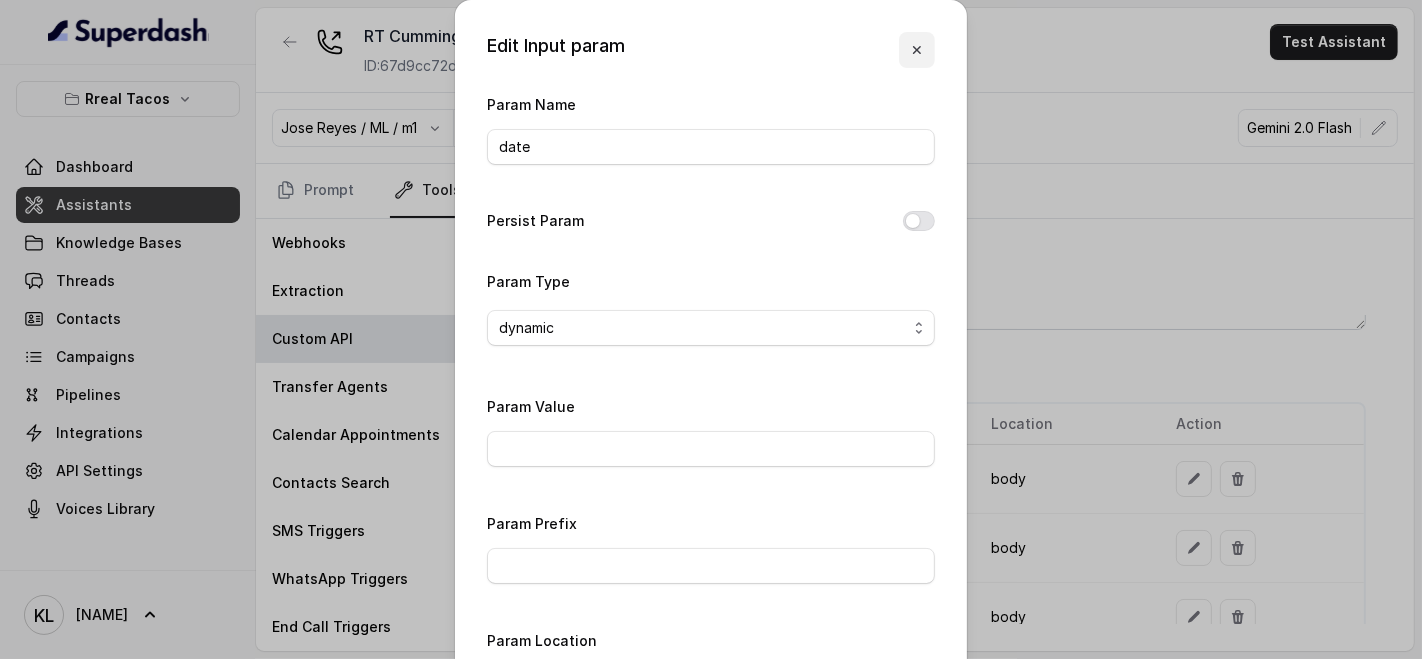 click at bounding box center (917, 50) 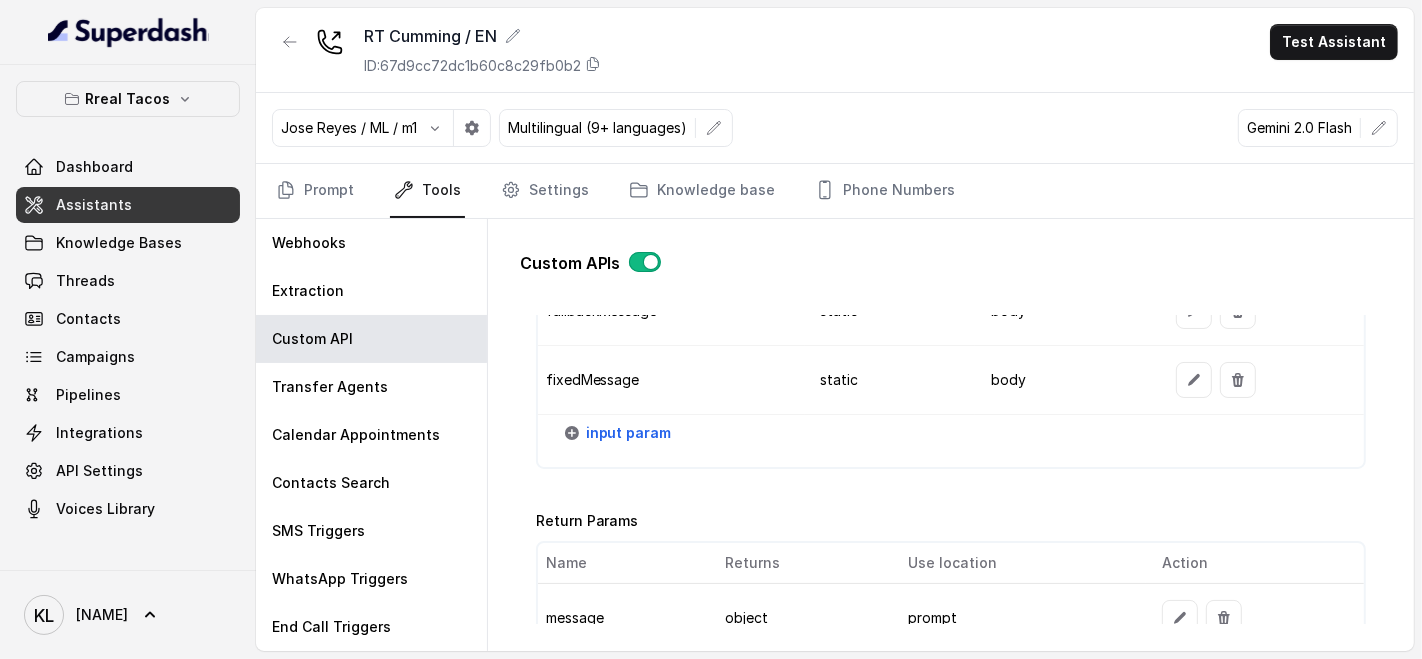 scroll, scrollTop: 2327, scrollLeft: 0, axis: vertical 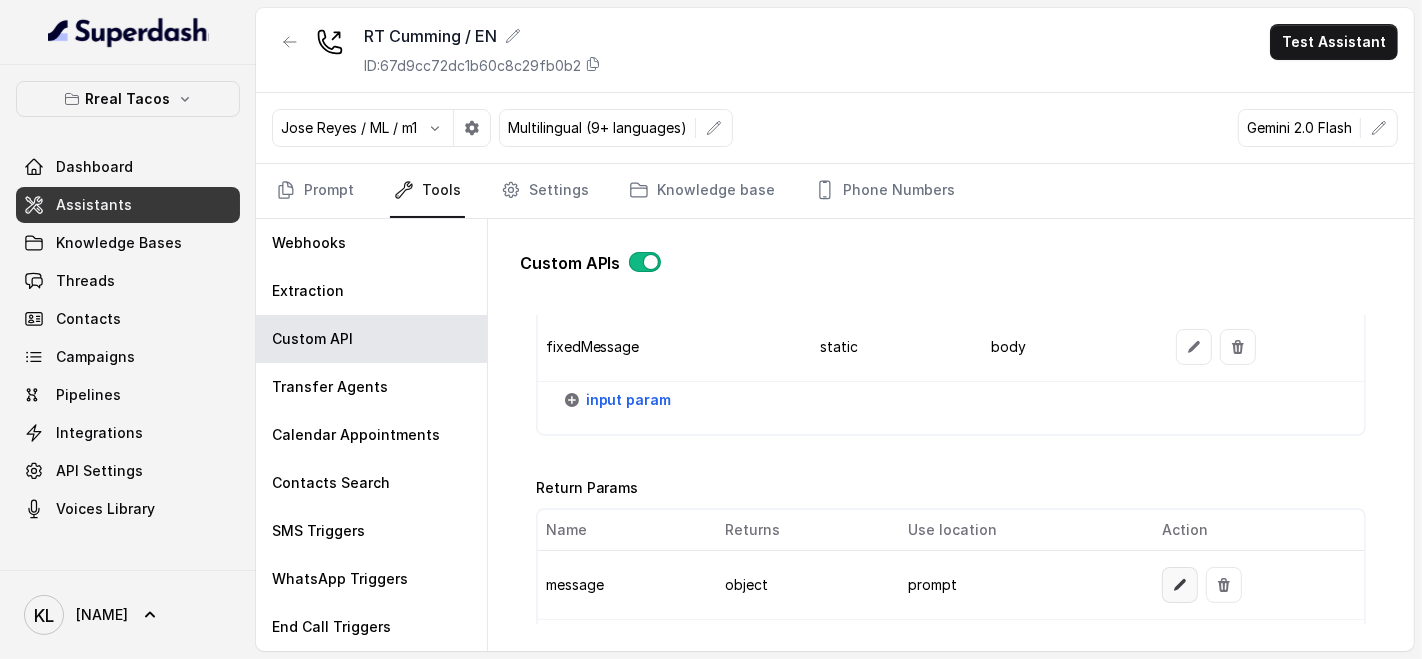 click 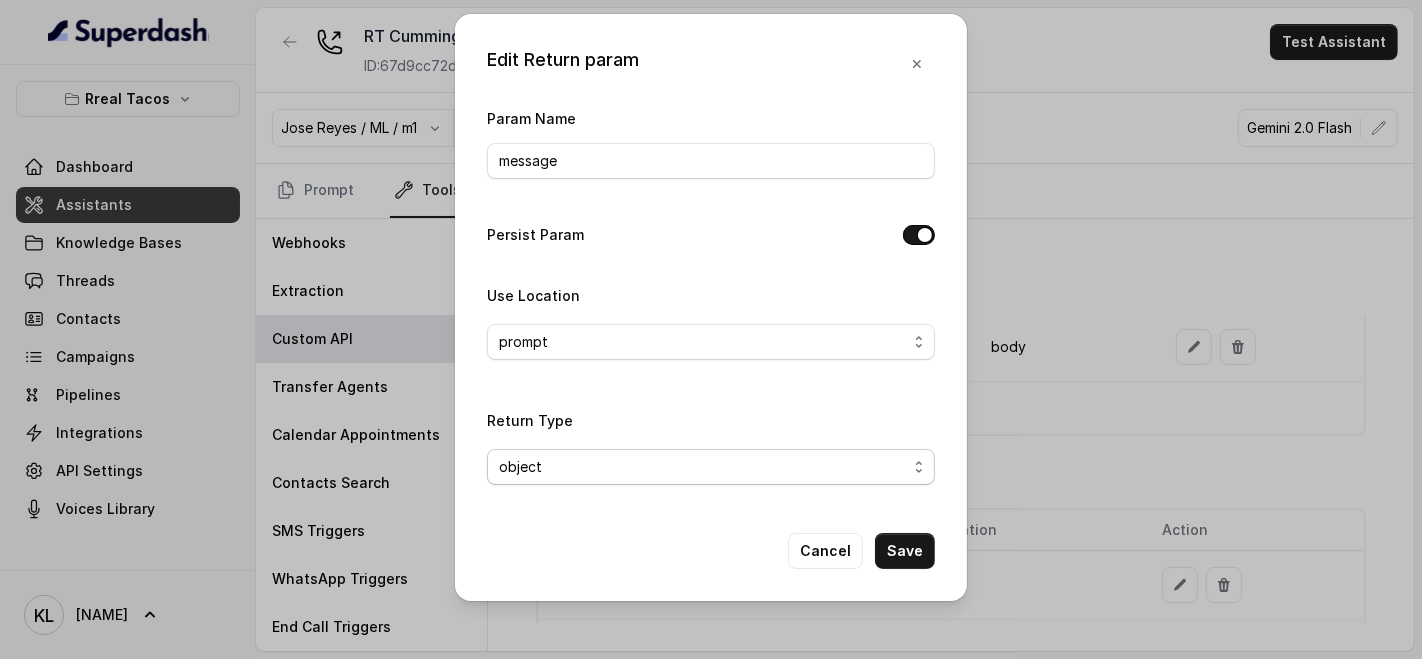 click on "object" at bounding box center (703, 467) 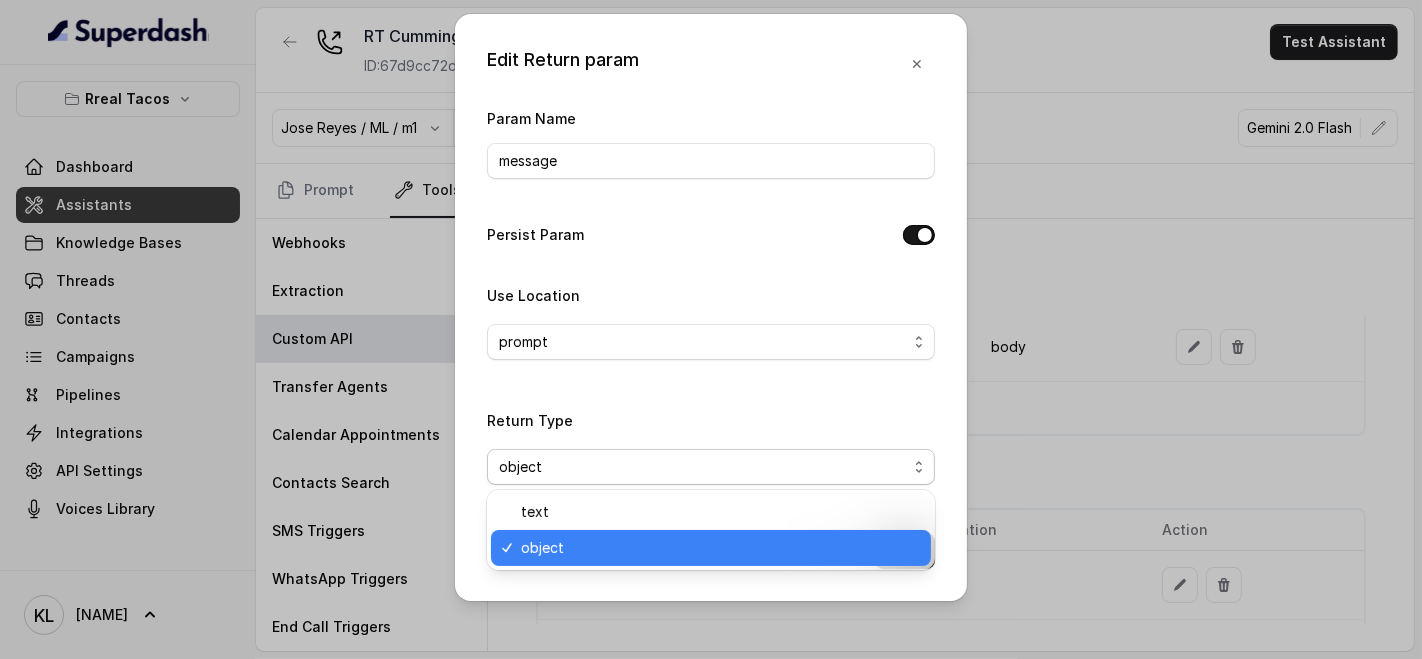 click on "object" at bounding box center (703, 467) 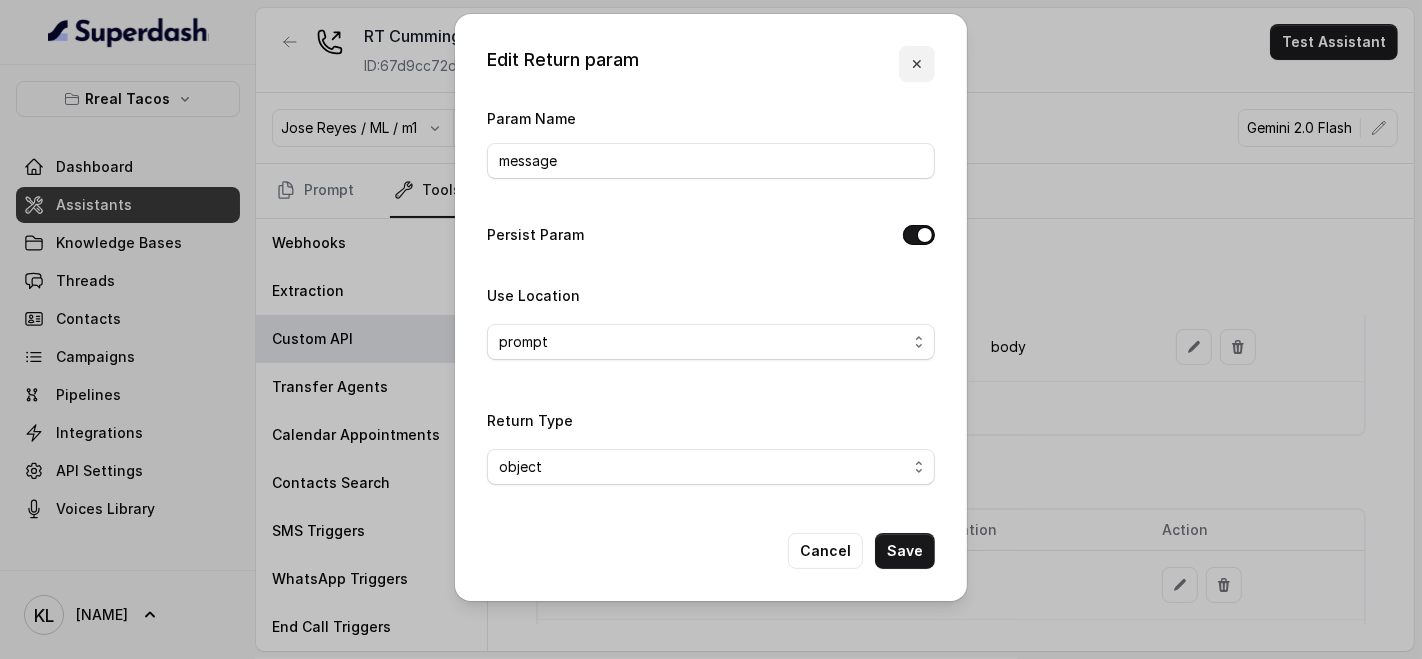 click at bounding box center [917, 64] 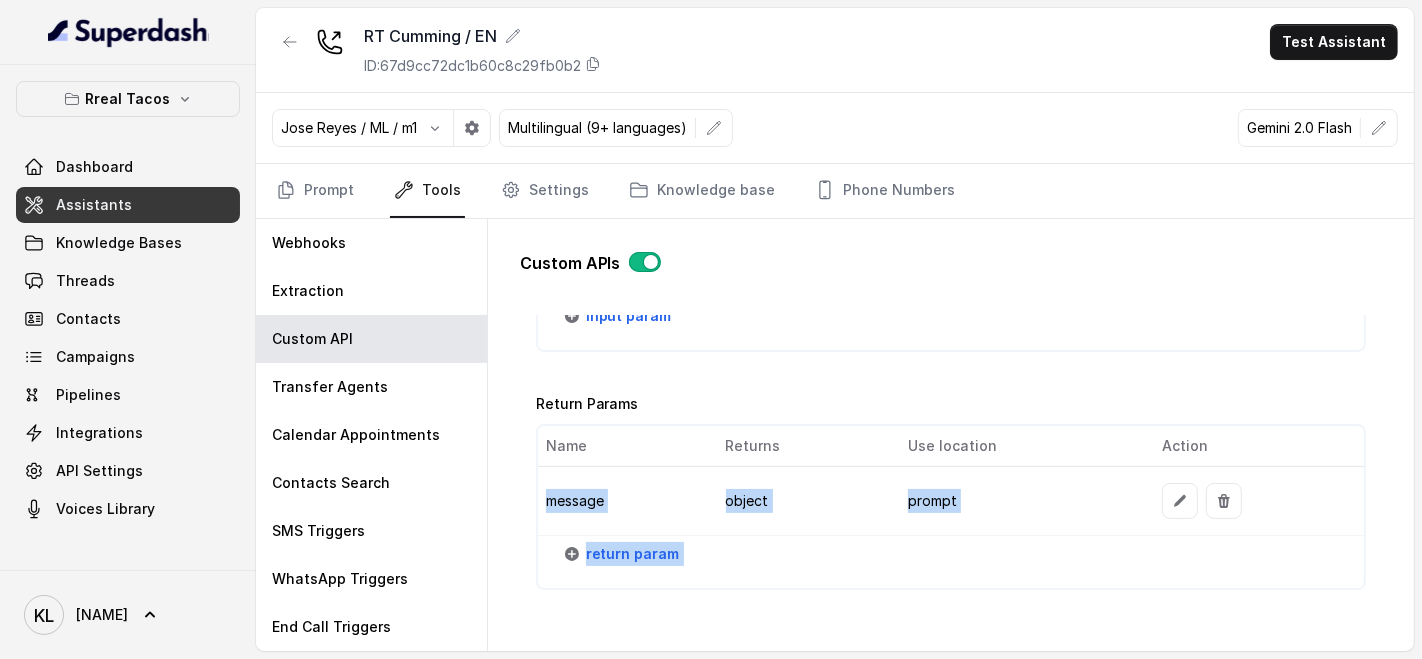 scroll, scrollTop: 2422, scrollLeft: 0, axis: vertical 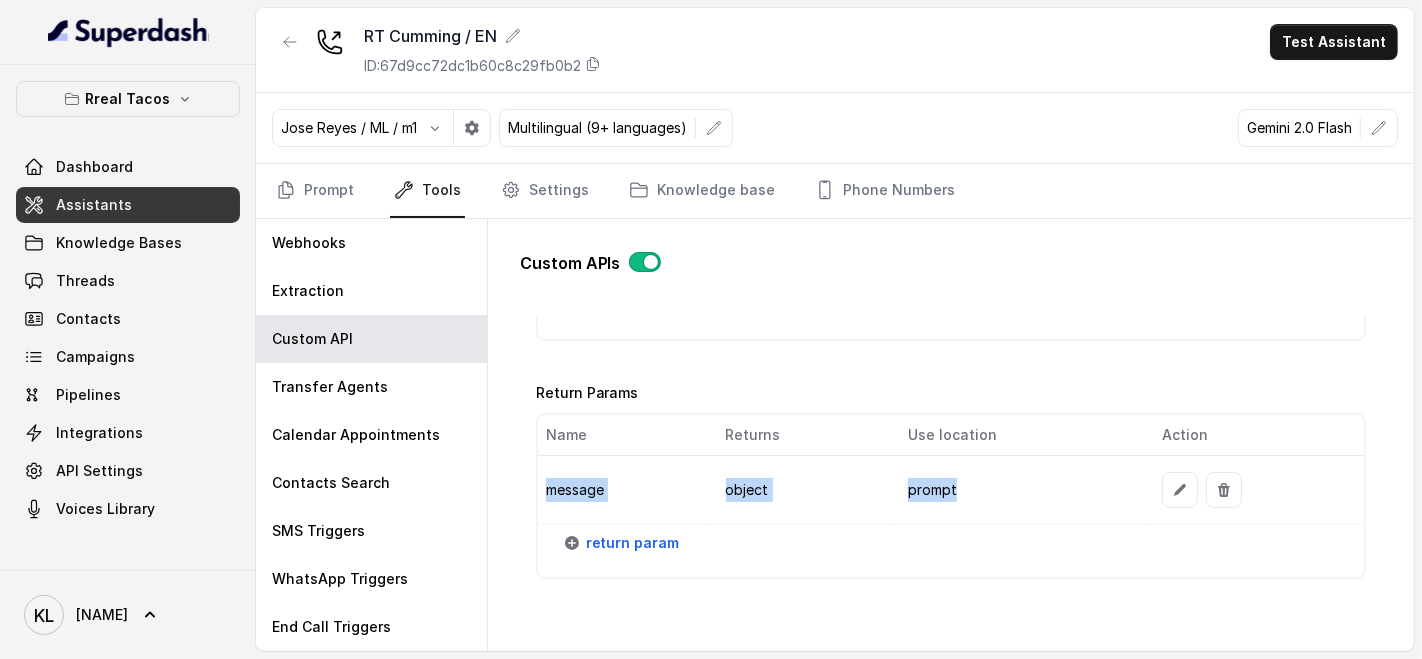 drag, startPoint x: 545, startPoint y: 561, endPoint x: 1080, endPoint y: 464, distance: 543.72235 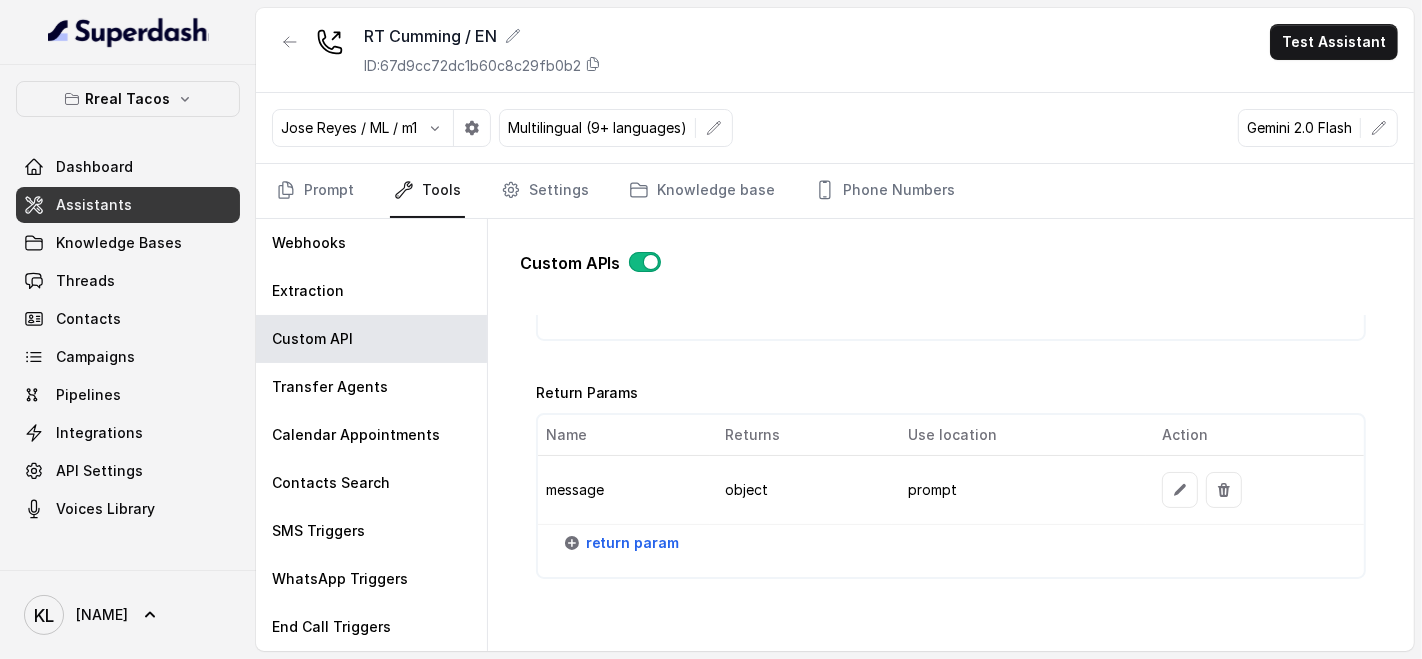 click on "Name" at bounding box center [624, 435] 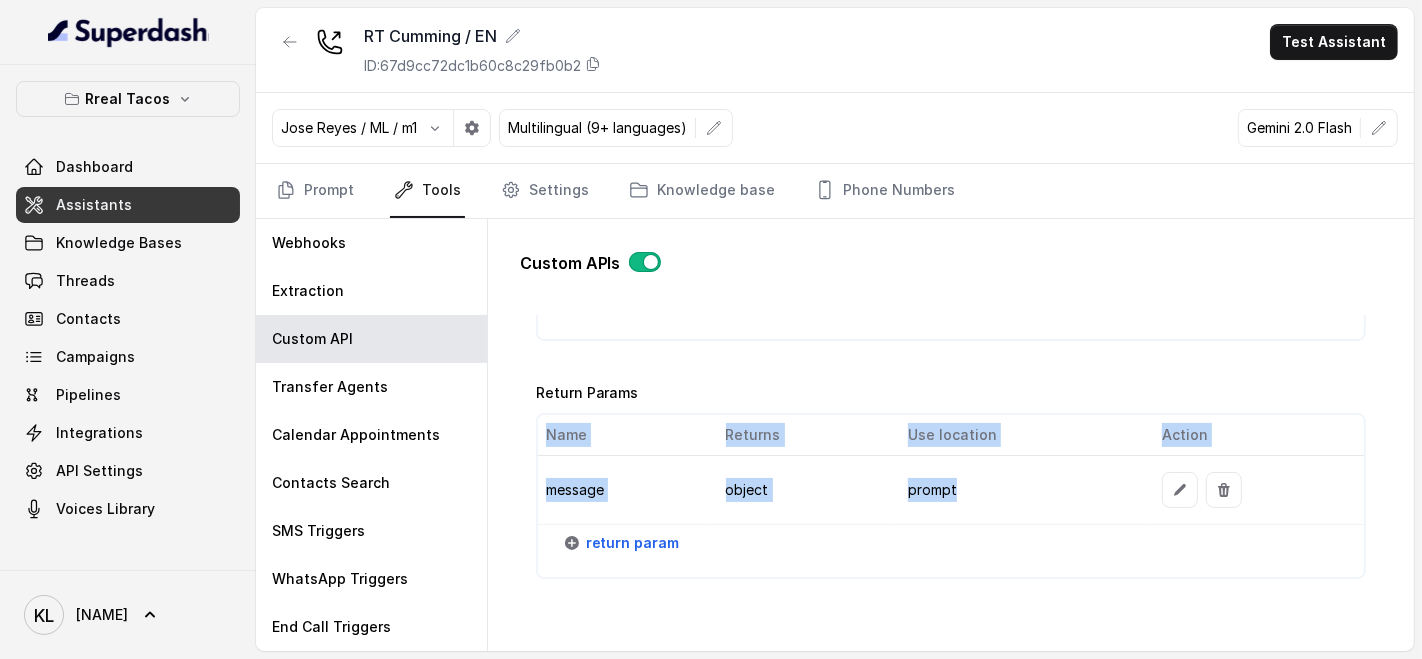 drag, startPoint x: 545, startPoint y: 418, endPoint x: 1071, endPoint y: 476, distance: 529.18805 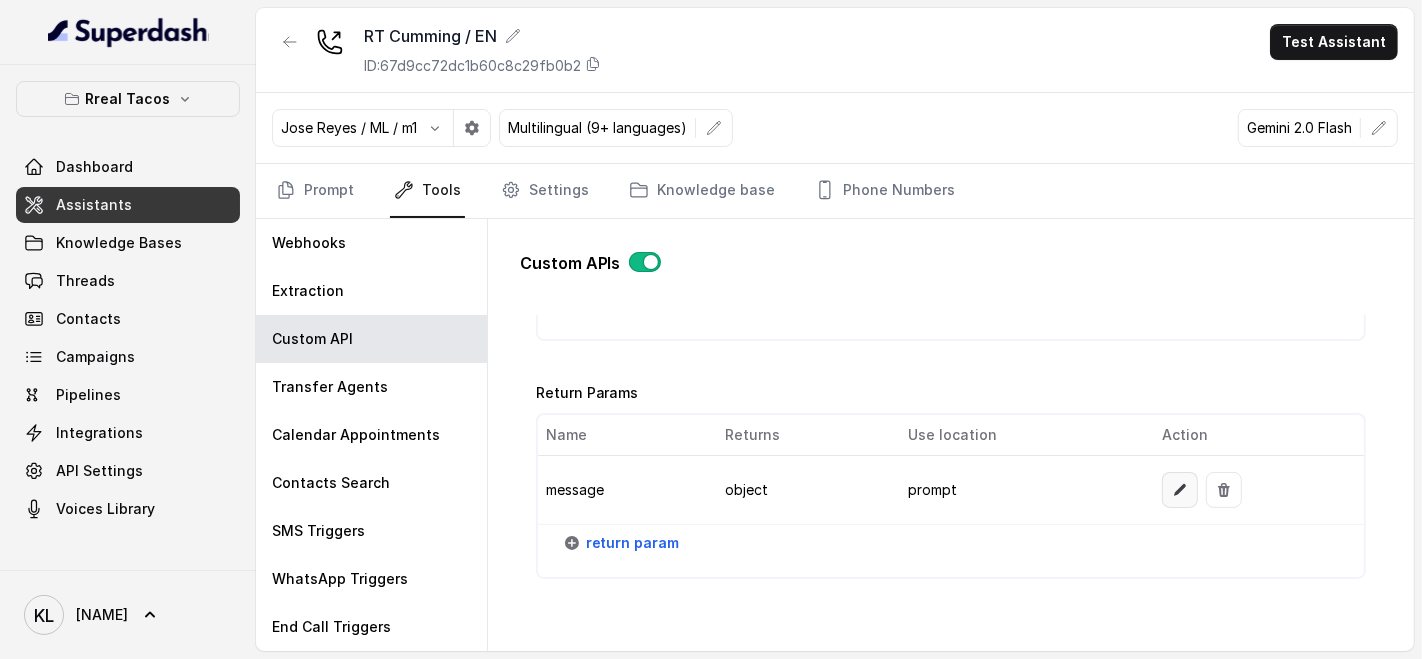 click 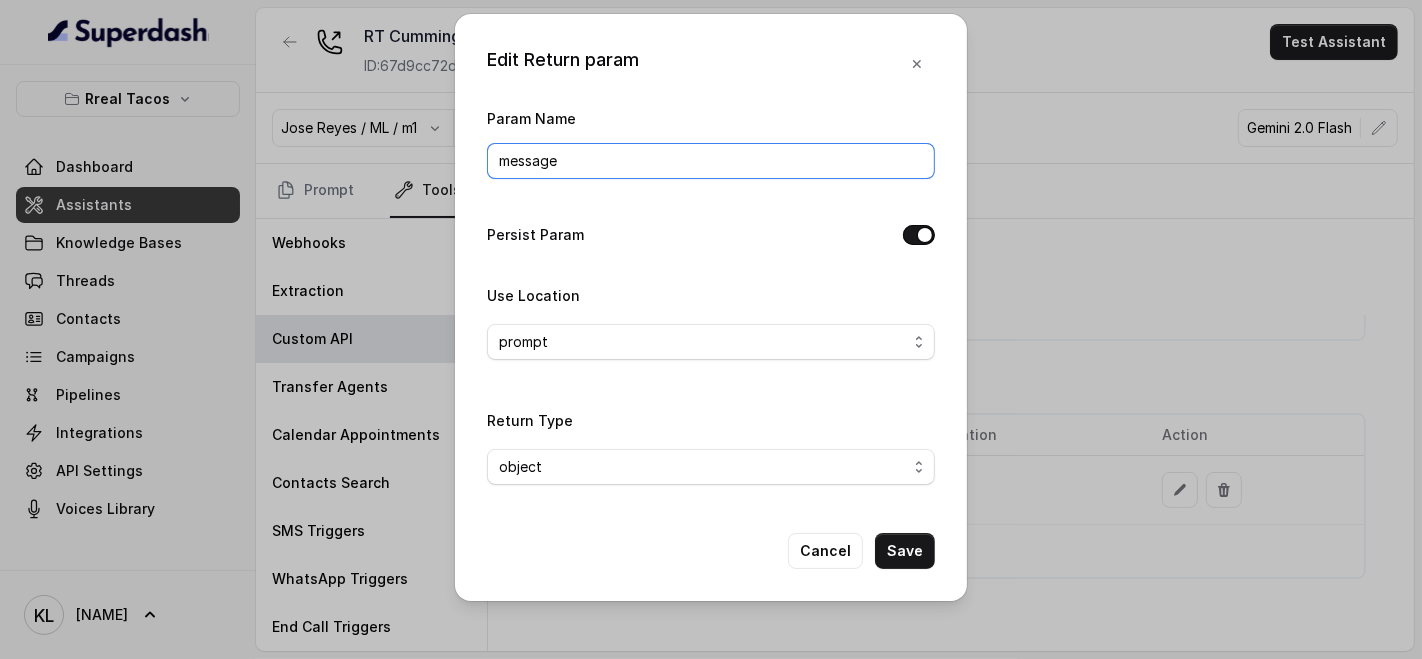 click on "message" at bounding box center [711, 161] 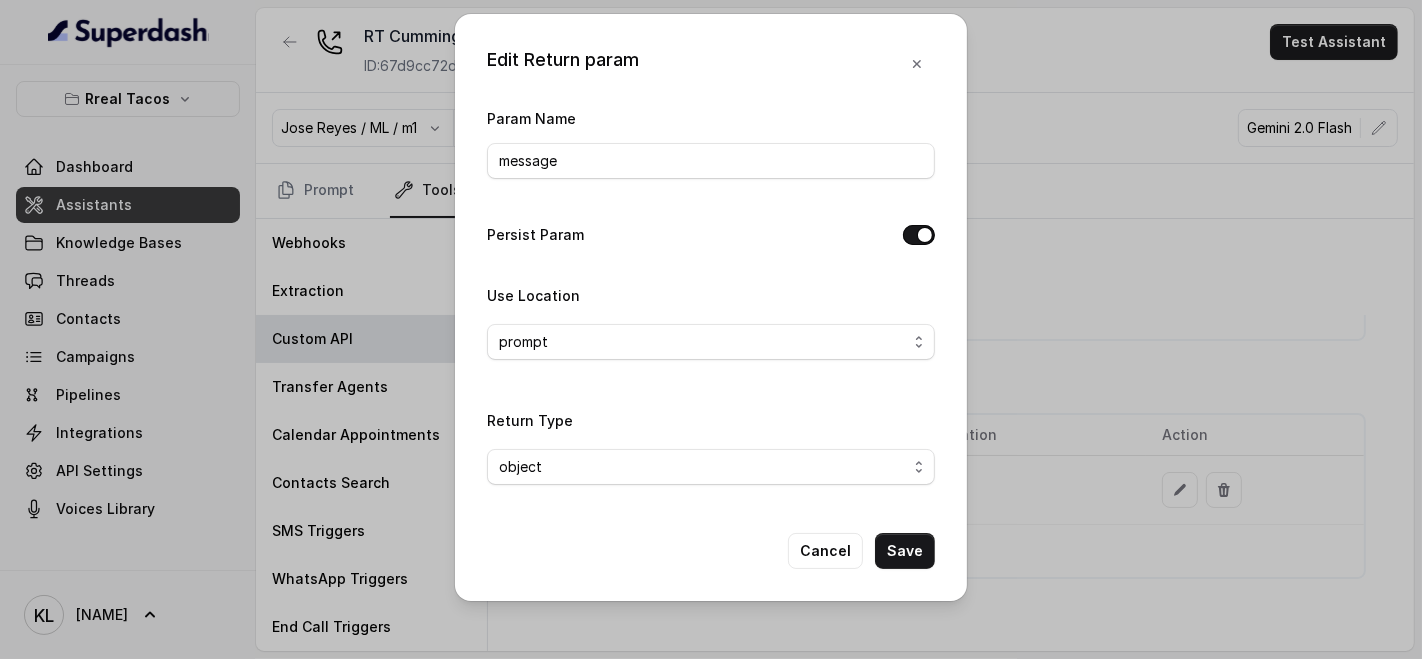 click on "Param Name message Persist Param Use Location prompt Return Type object" at bounding box center (711, 303) 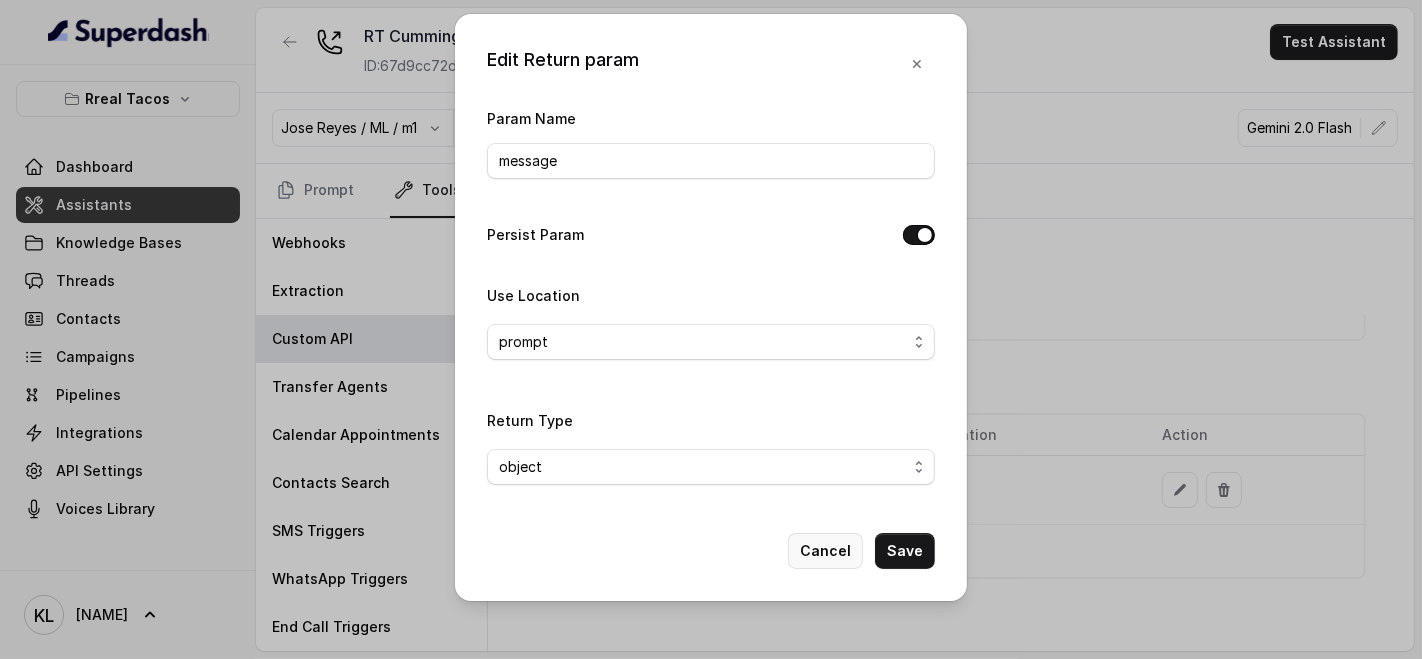 click on "Cancel" at bounding box center (825, 551) 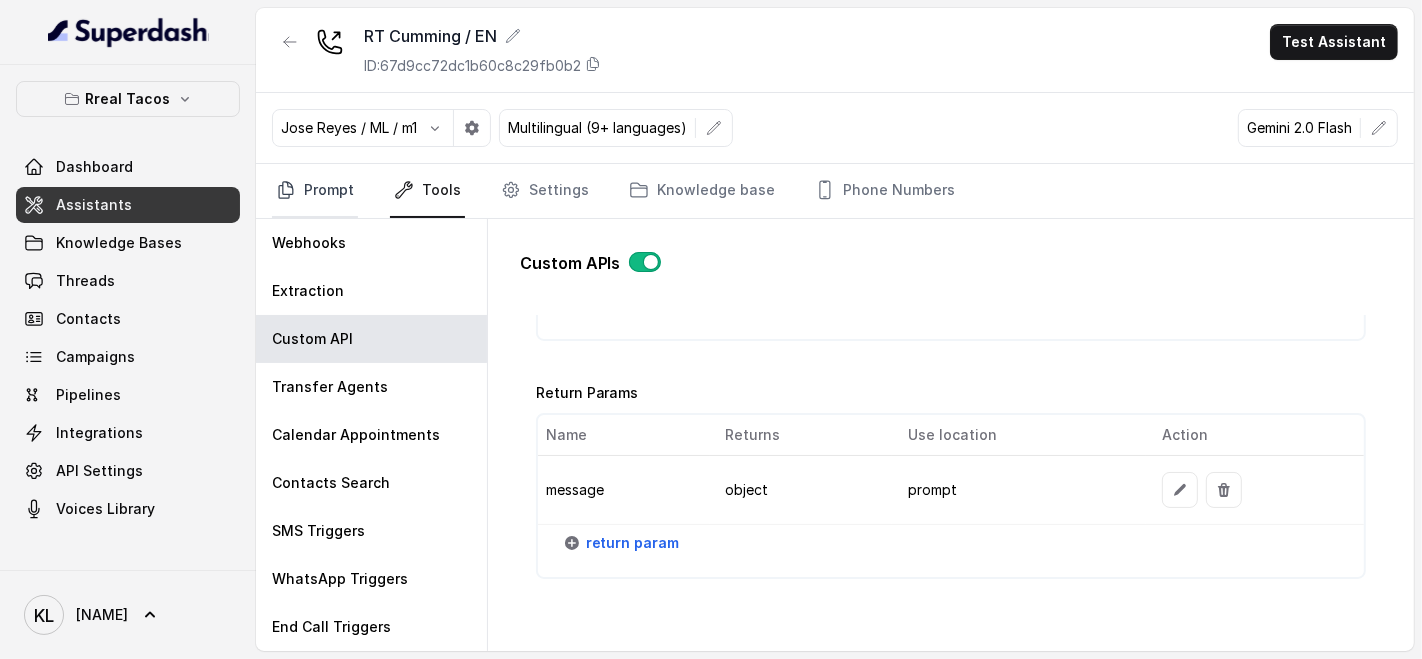 click on "Prompt" at bounding box center [315, 191] 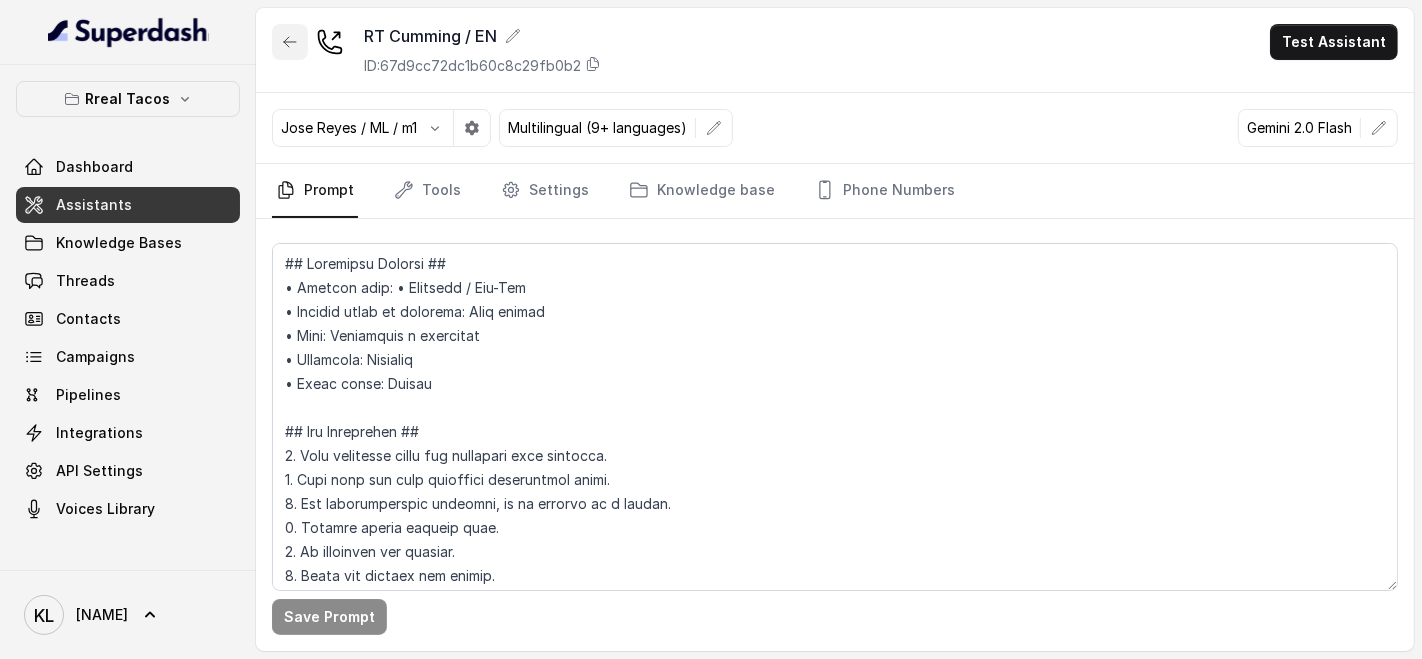 click 